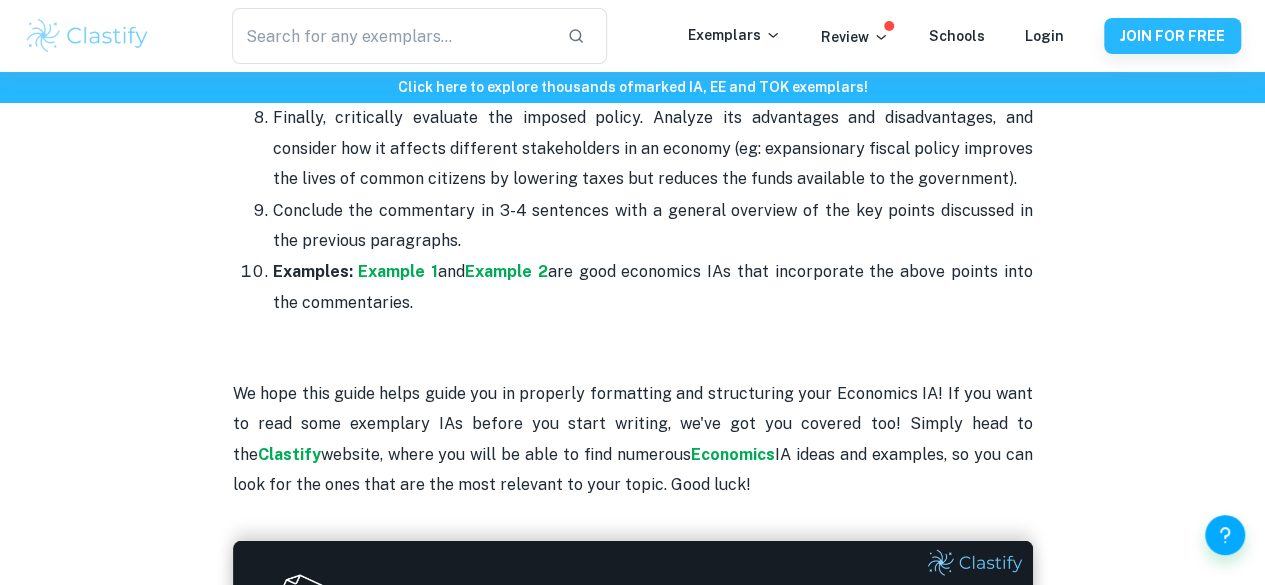 scroll, scrollTop: 2753, scrollLeft: 0, axis: vertical 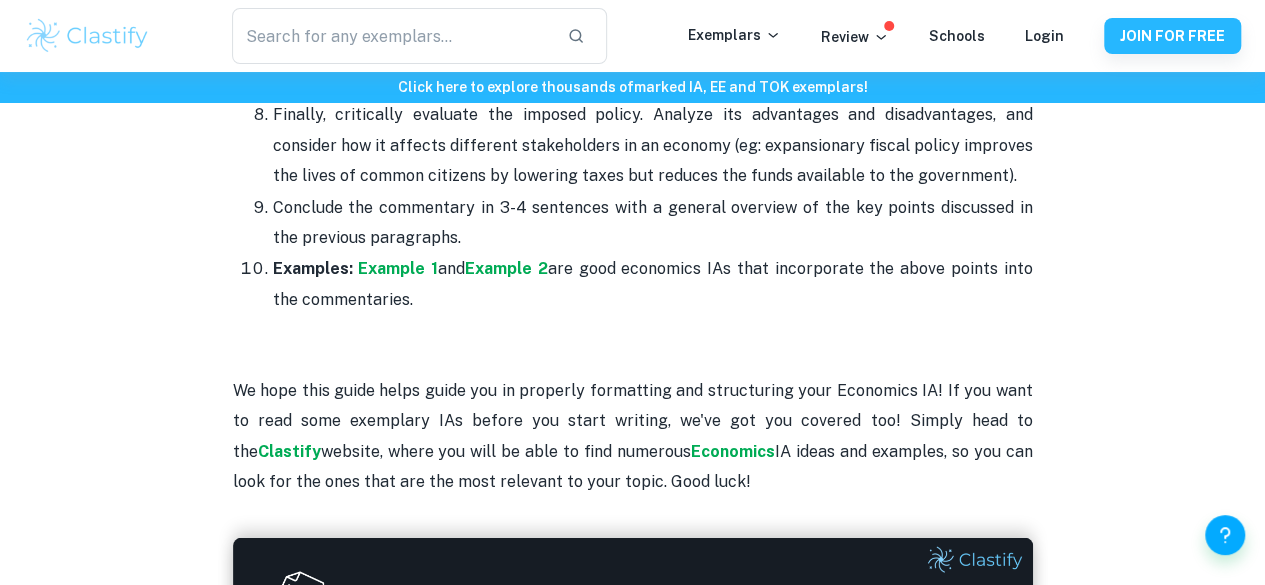 click on "Example 1" at bounding box center (398, 268) 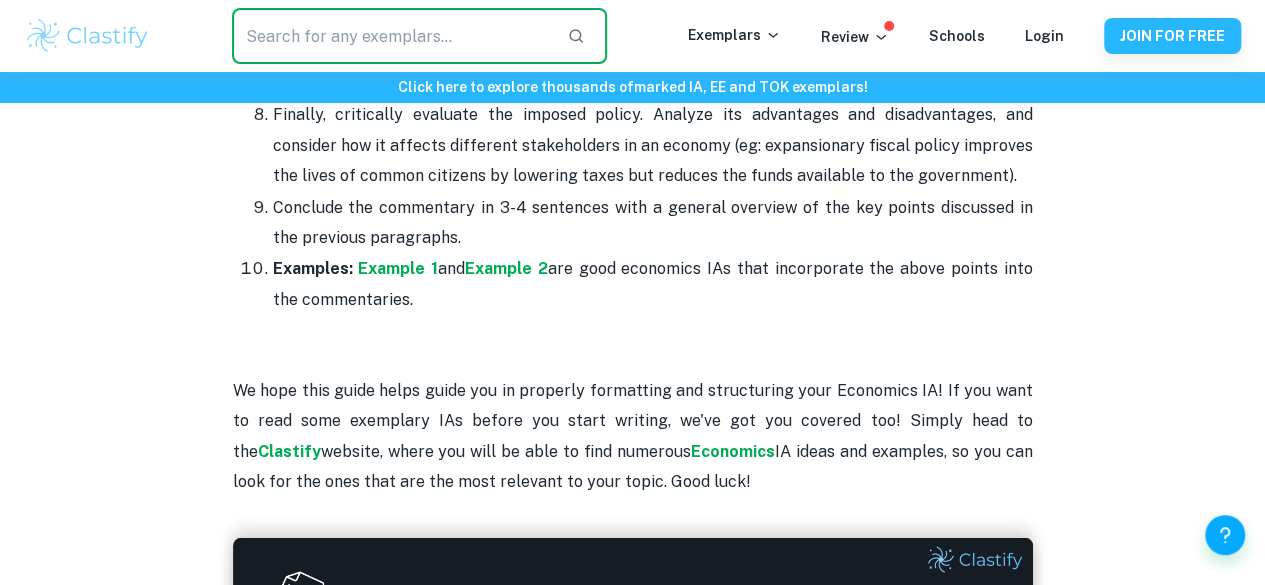click at bounding box center (392, 36) 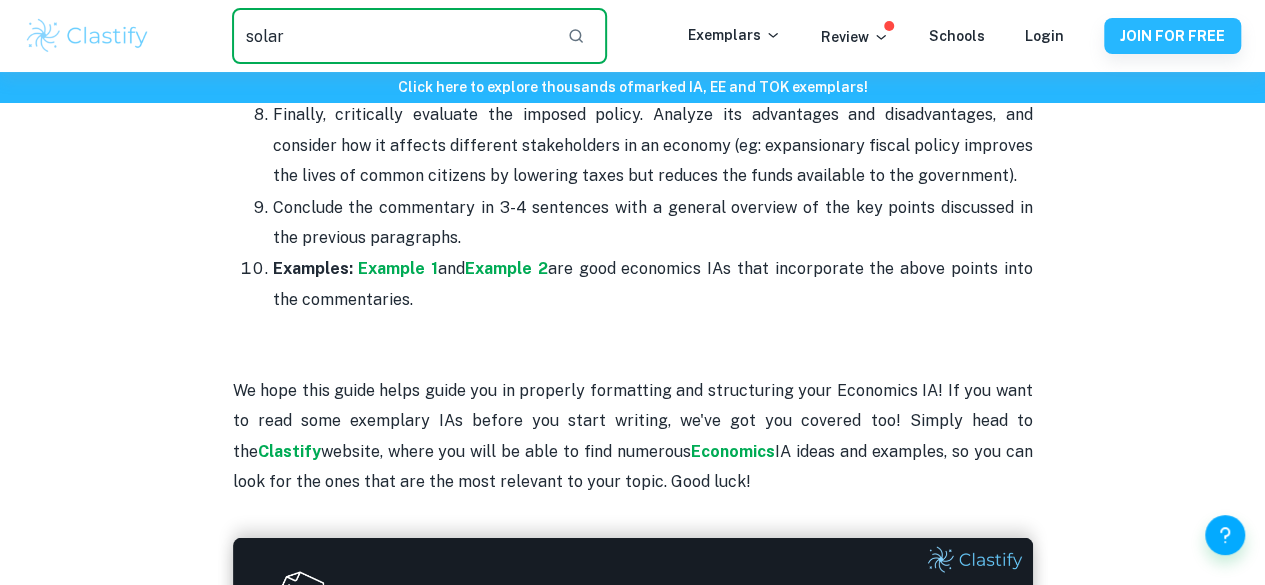 type on "solar" 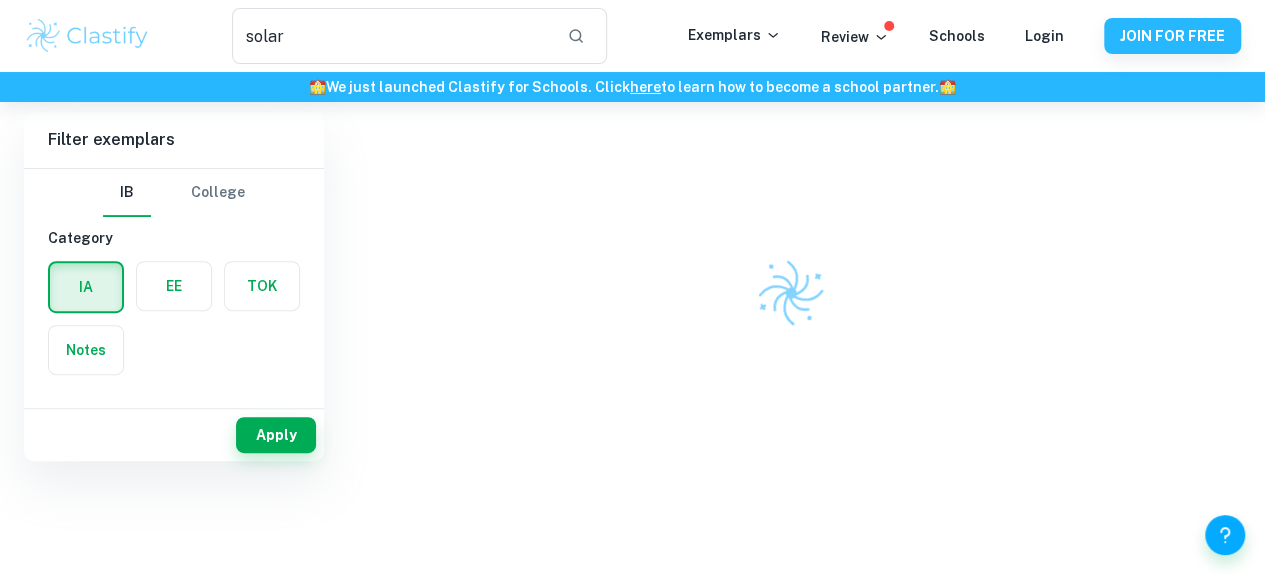 scroll, scrollTop: 0, scrollLeft: 0, axis: both 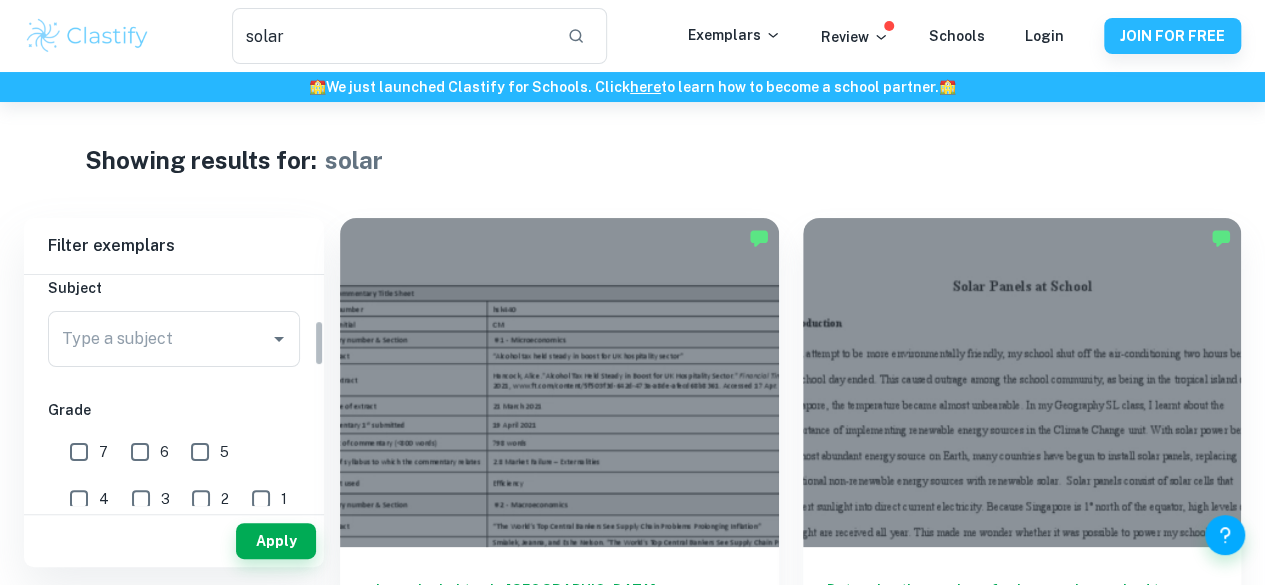 click on "Type a subject Type a subject" at bounding box center (174, 339) 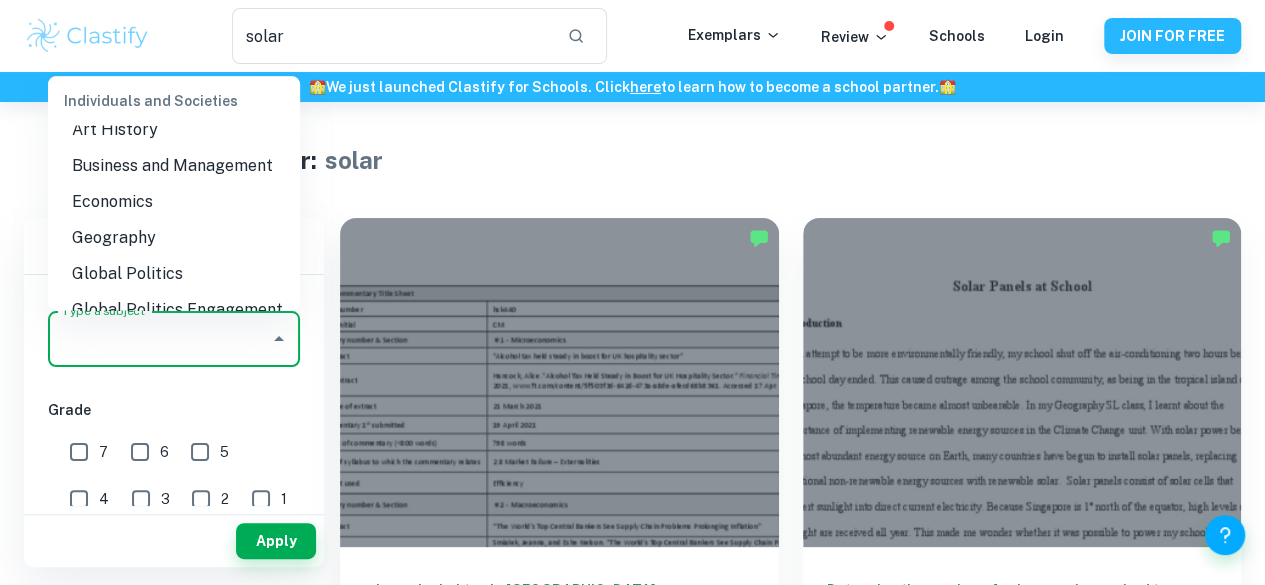 scroll, scrollTop: 1948, scrollLeft: 0, axis: vertical 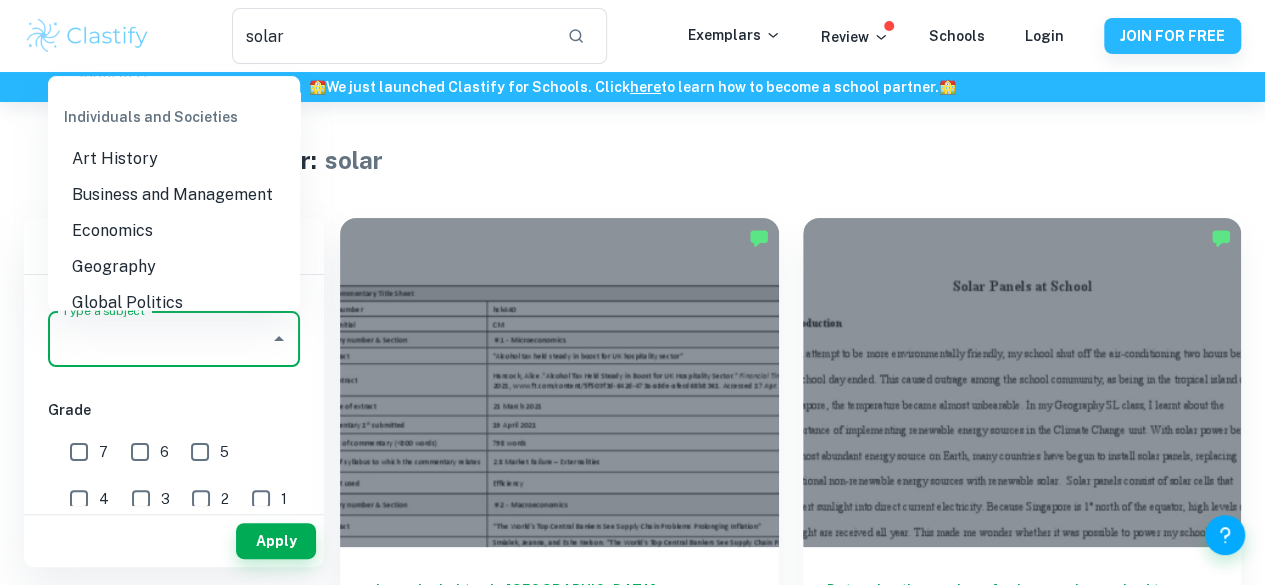 click on "Economics" at bounding box center [174, 230] 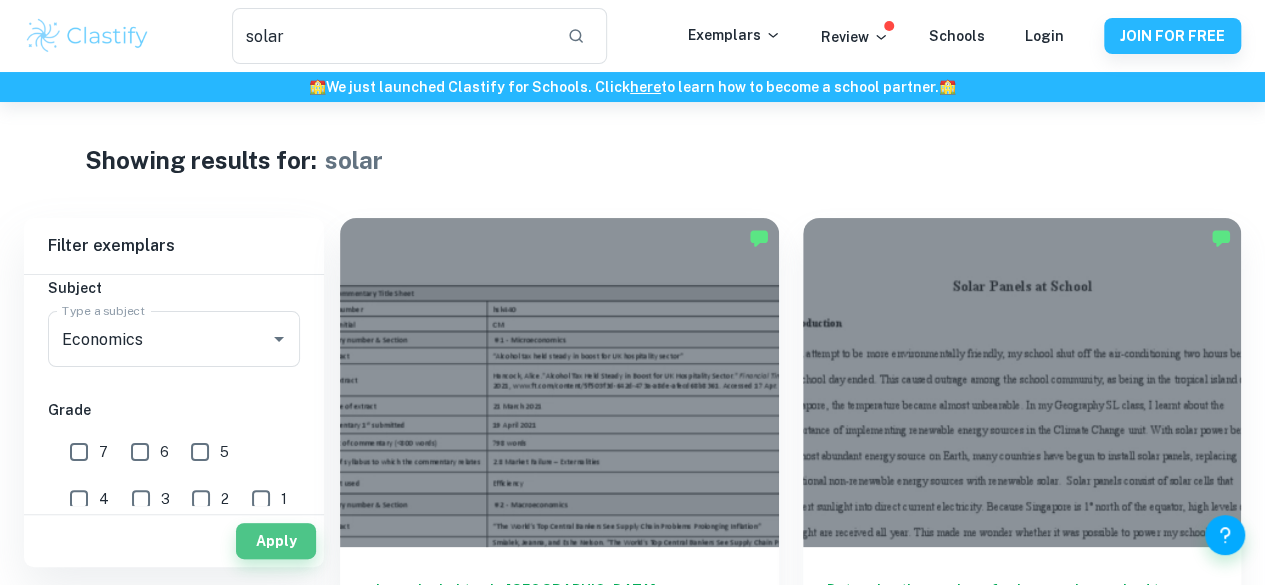 click on "Apply" at bounding box center [276, 541] 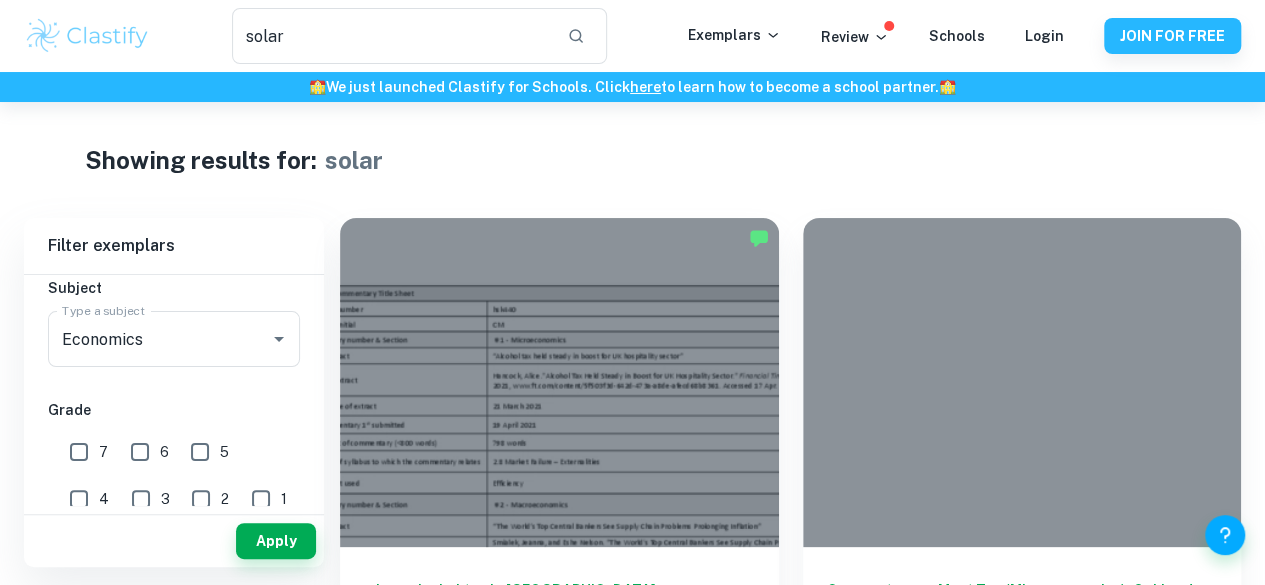click on "micro: alcohol tax in [GEOGRAPHIC_DATA]; macro: causes and effects of inflation during pandemic; international: US tariffs on solar power" at bounding box center [559, 612] 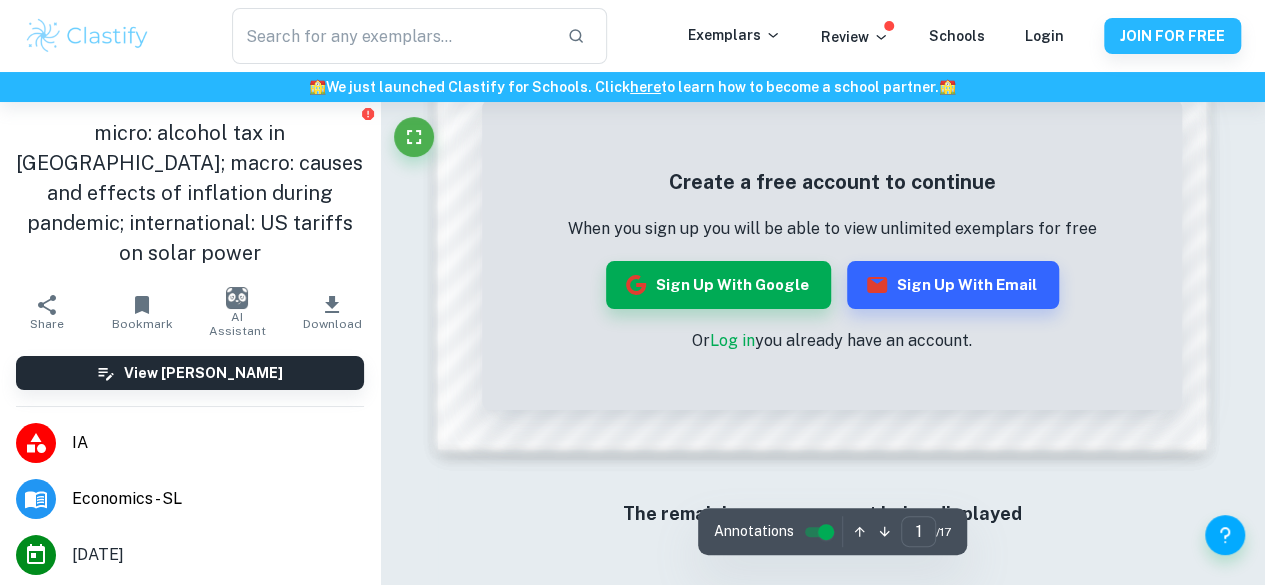 scroll, scrollTop: 1670, scrollLeft: 0, axis: vertical 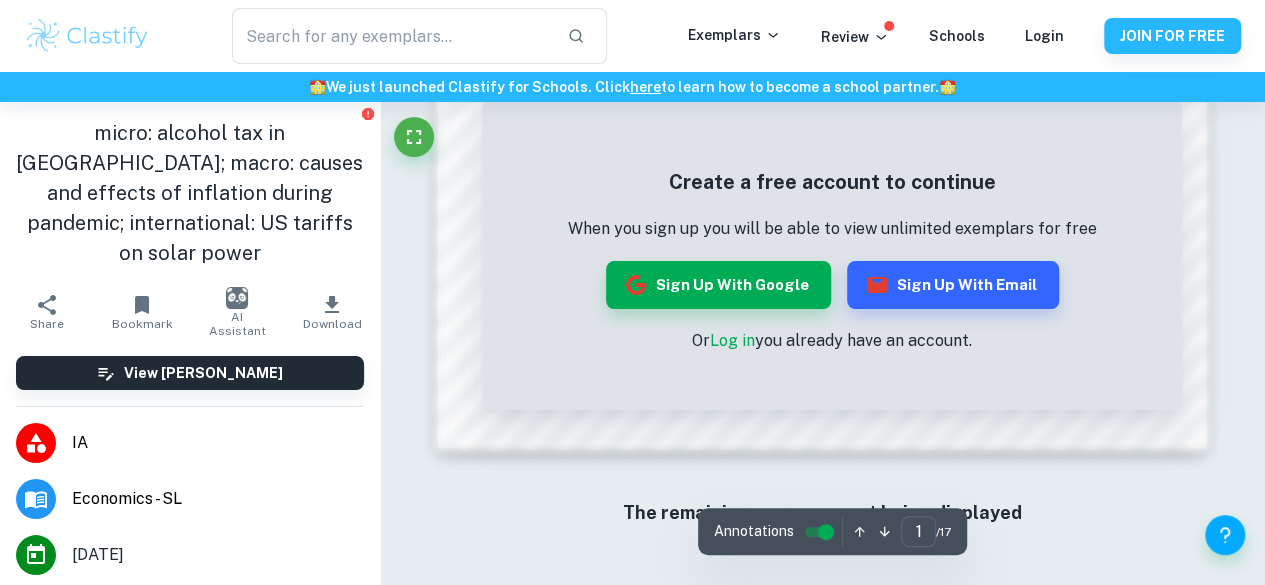 click on "Log in" at bounding box center [732, 340] 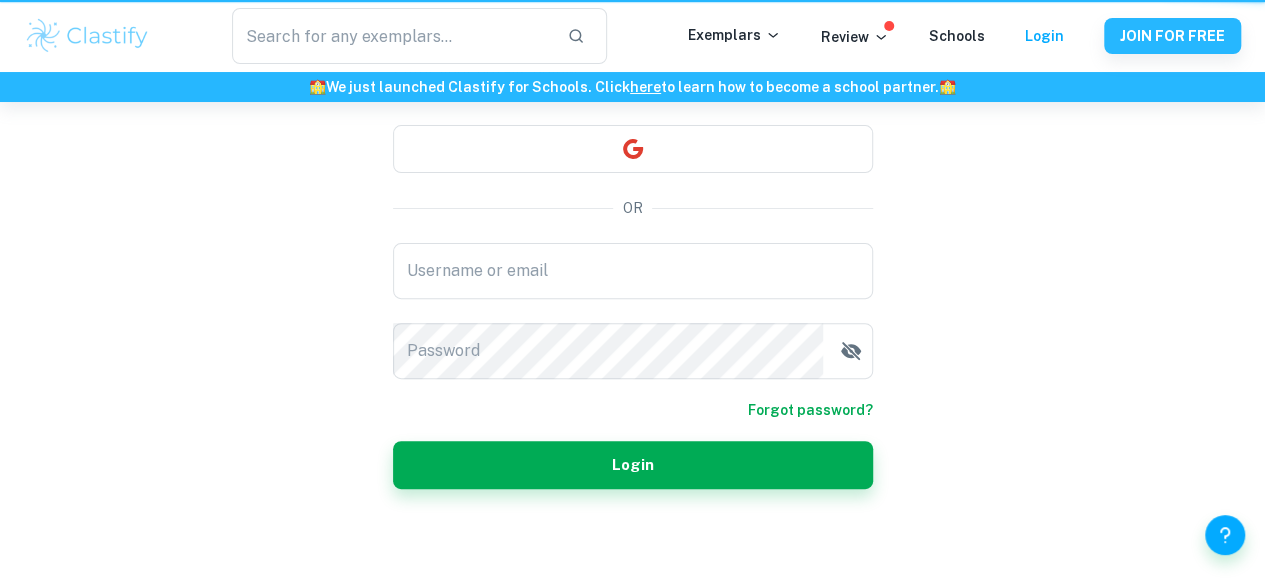 scroll, scrollTop: 0, scrollLeft: 0, axis: both 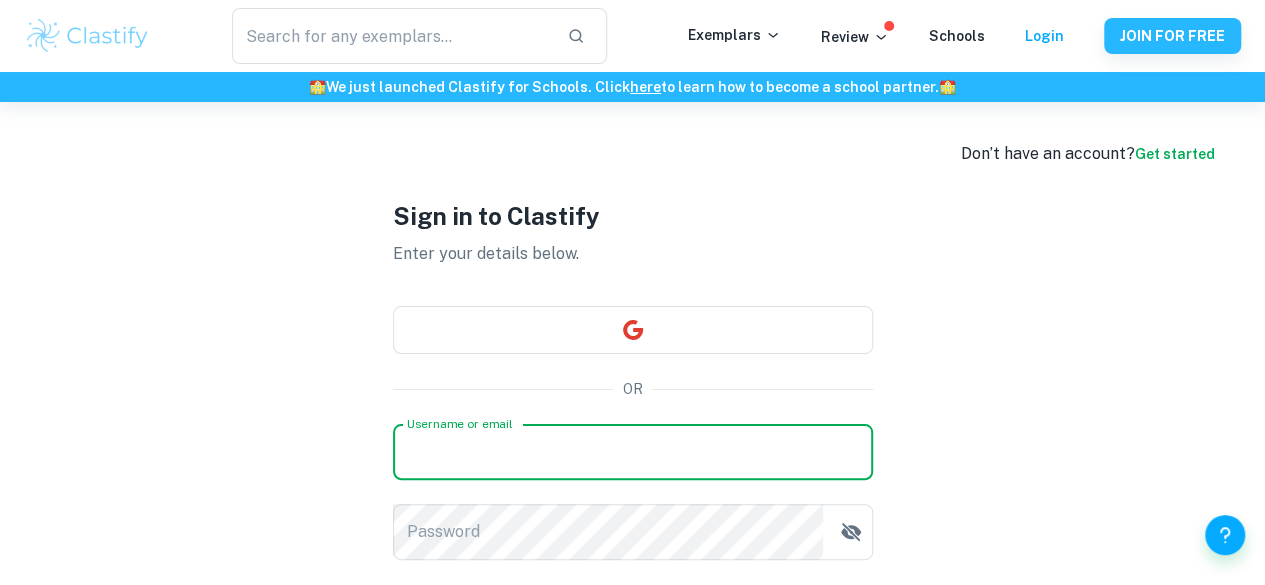 click on "Username or email" at bounding box center (633, 452) 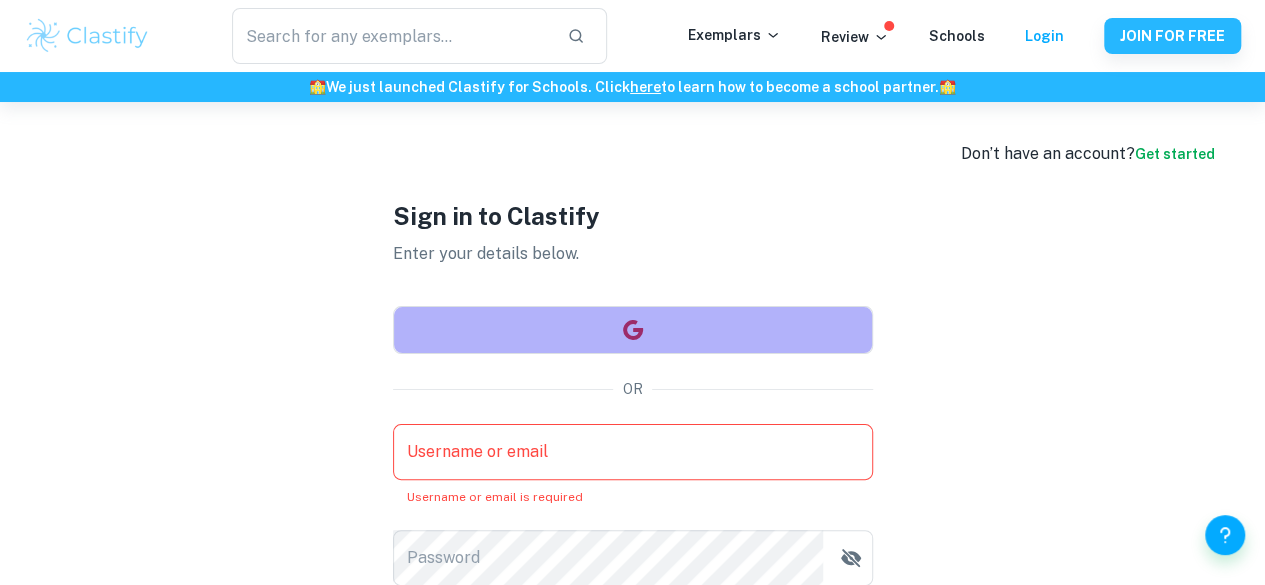 click at bounding box center (633, 330) 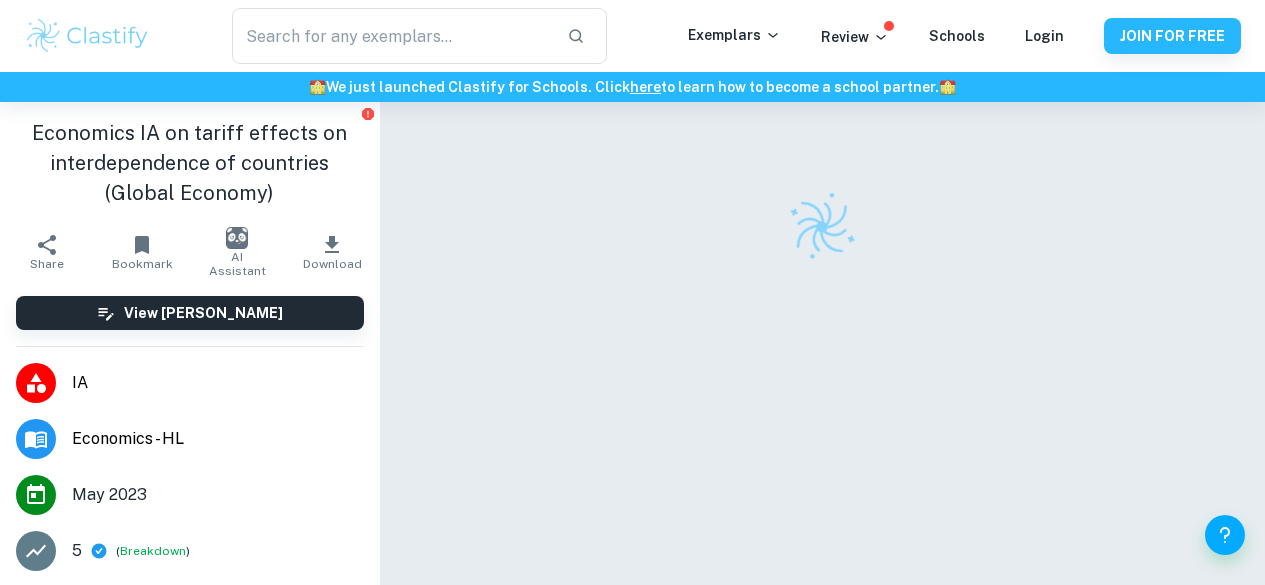 scroll, scrollTop: 0, scrollLeft: 0, axis: both 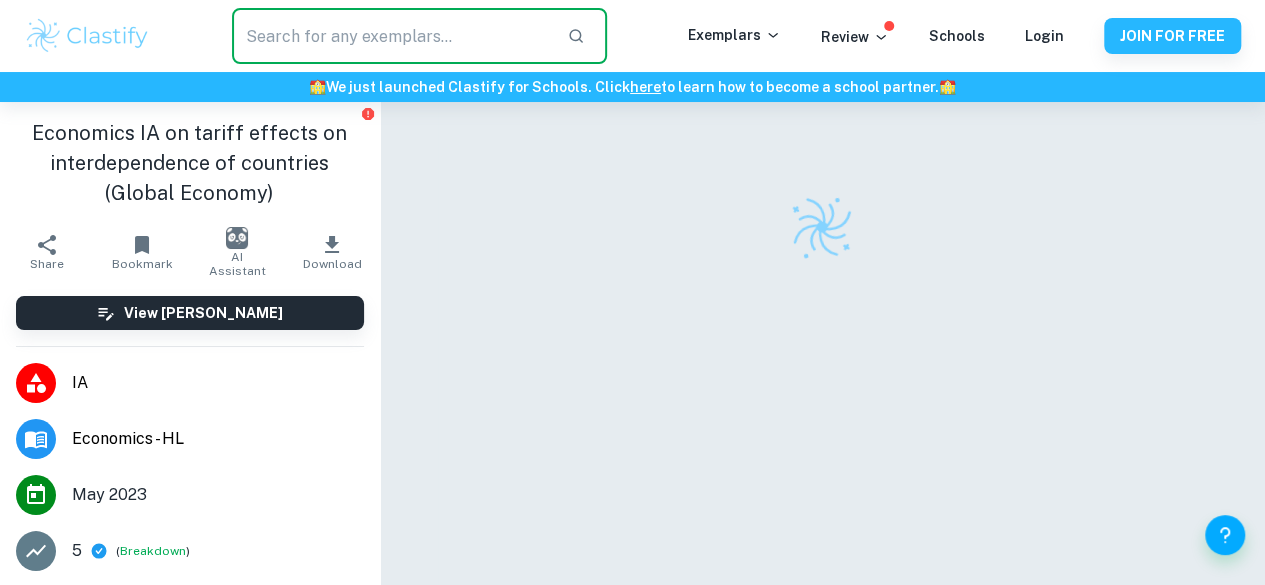 click at bounding box center [392, 36] 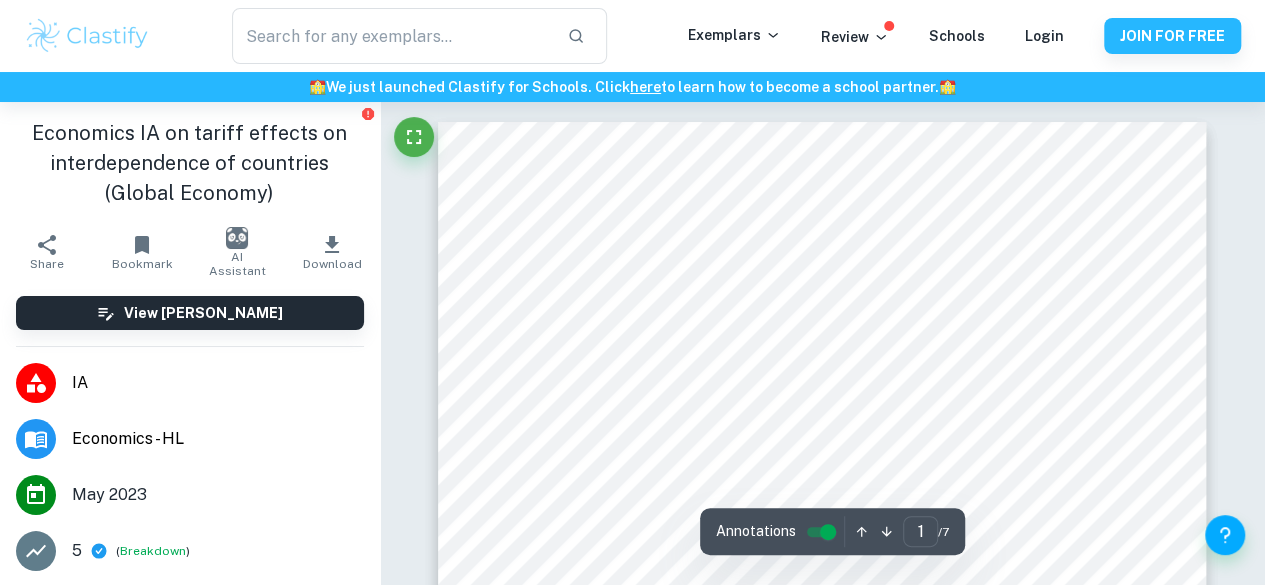 click on "Economics - HL" at bounding box center (190, 439) 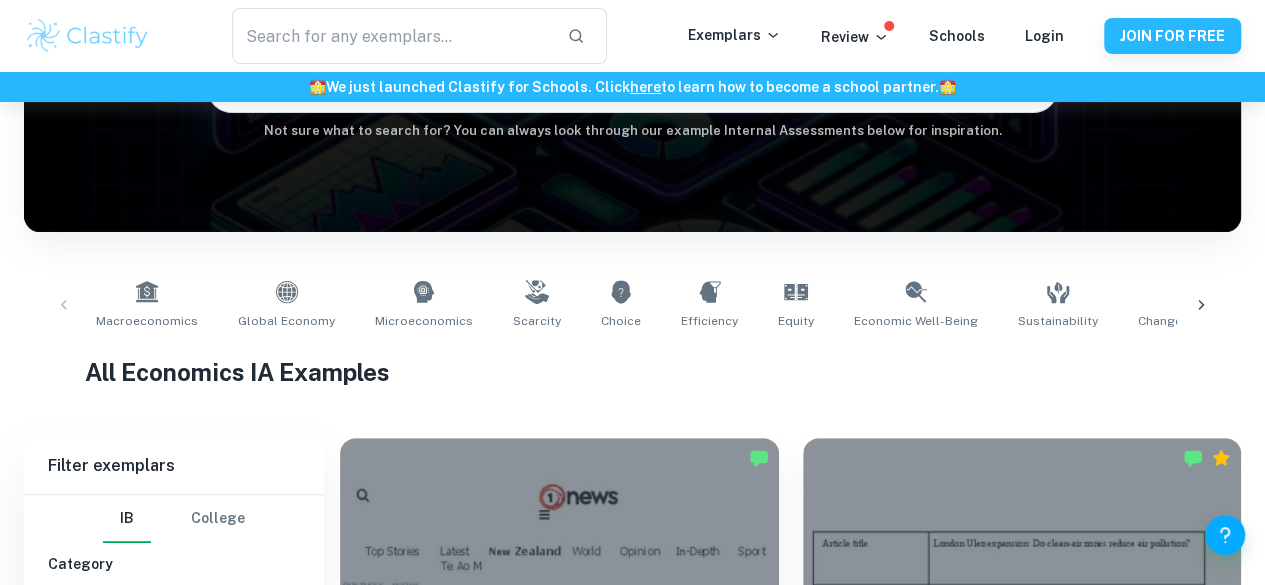 scroll, scrollTop: 435, scrollLeft: 0, axis: vertical 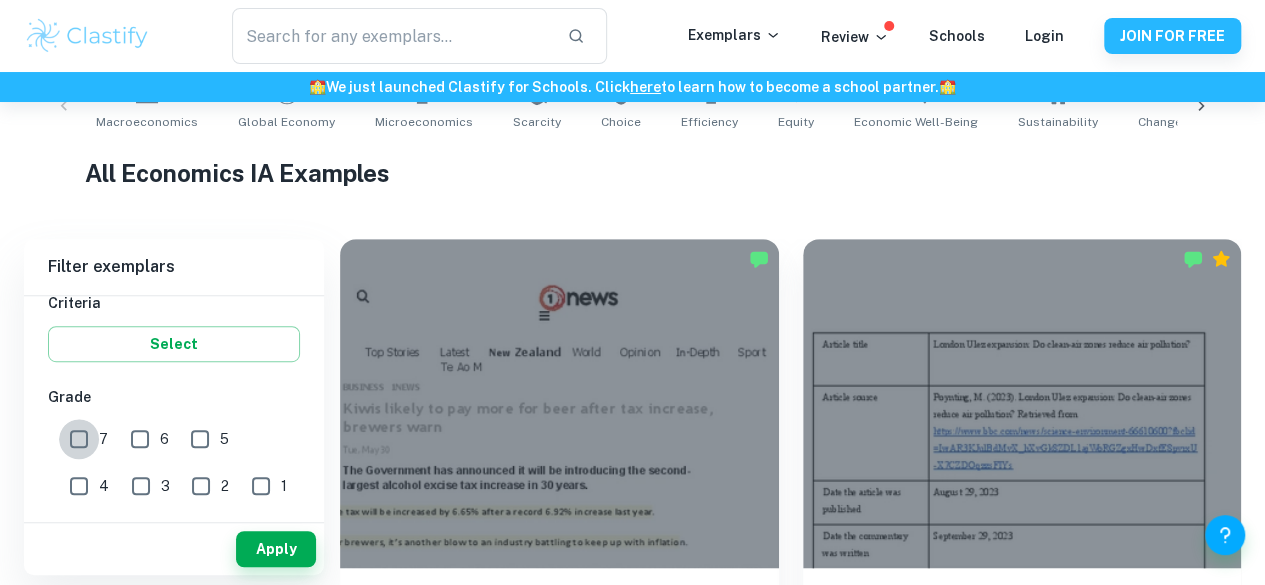 click on "7" at bounding box center [79, 439] 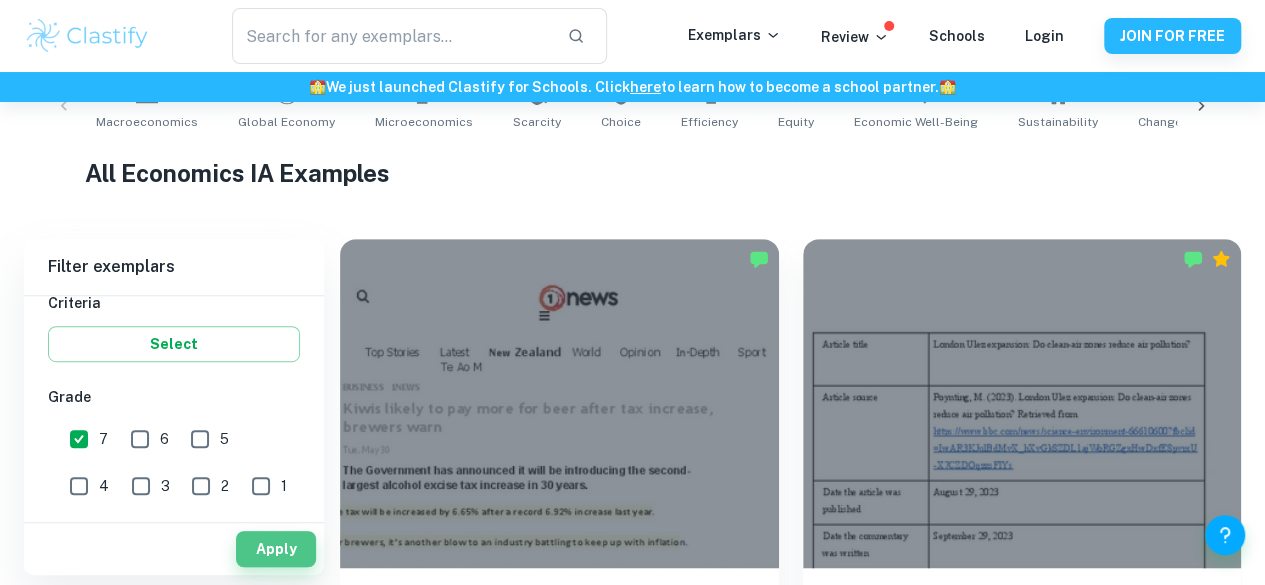 click on "Apply" at bounding box center [276, 549] 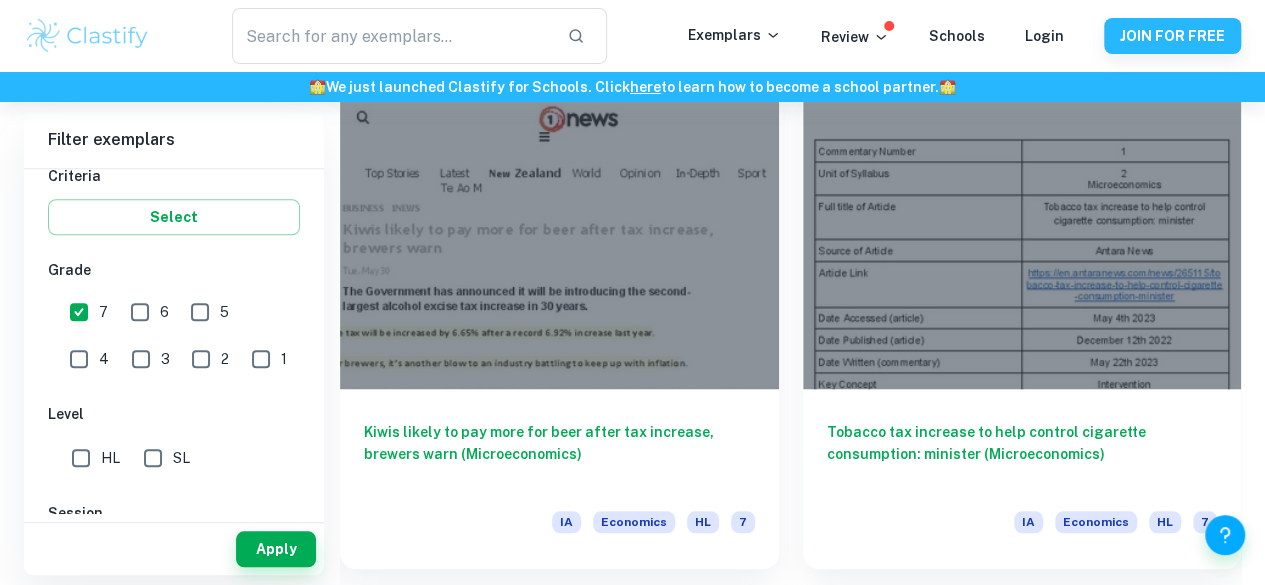 scroll, scrollTop: 613, scrollLeft: 0, axis: vertical 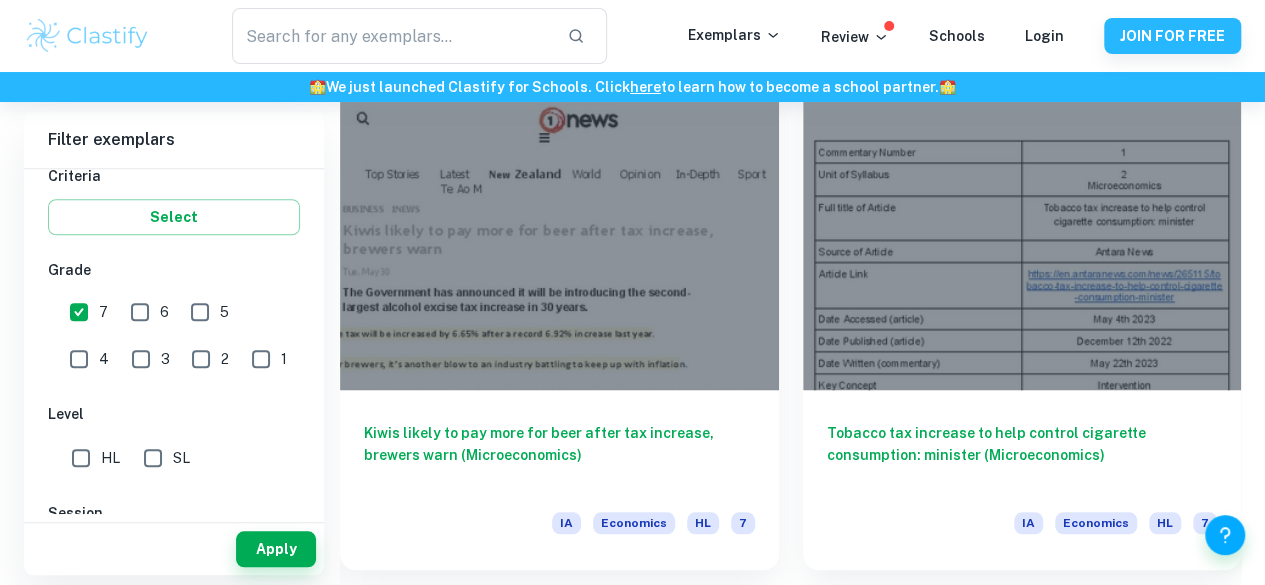 click on "Tobacco tax increase to help control
cigarette consumption: minister (Microeconomics)" at bounding box center (1022, 455) 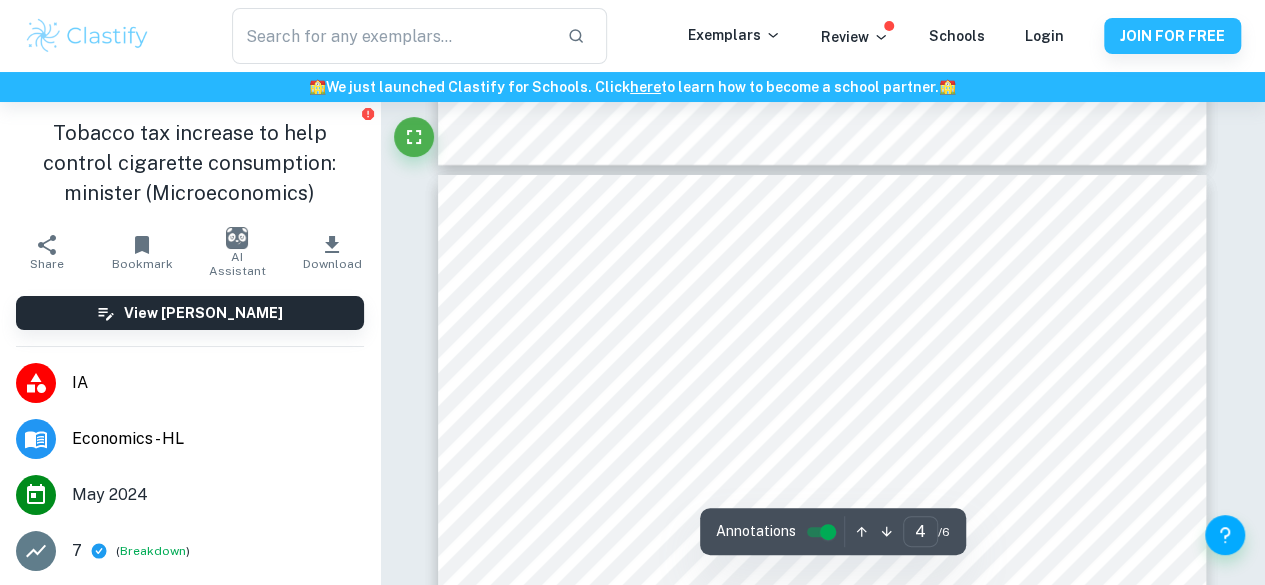 scroll, scrollTop: 3482, scrollLeft: 0, axis: vertical 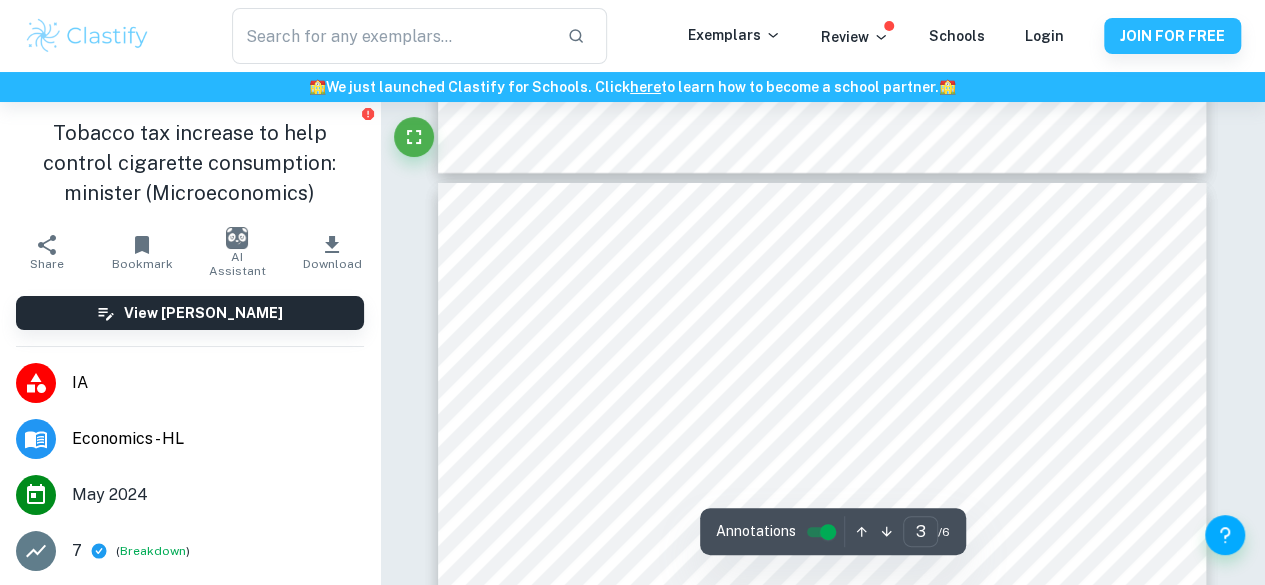 type on "4" 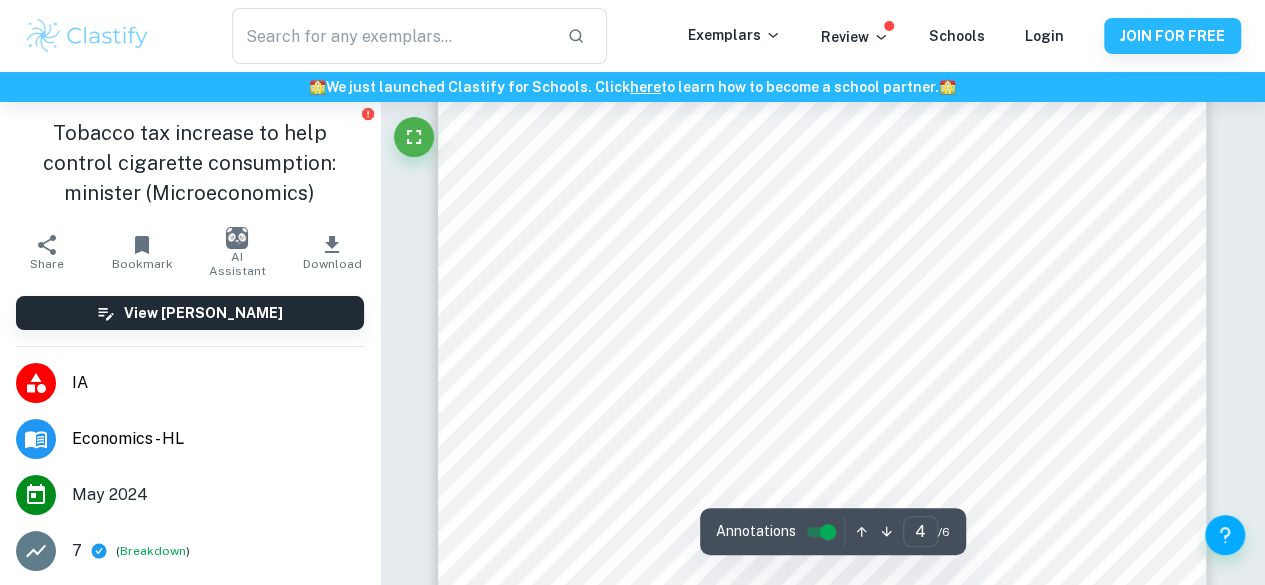 scroll, scrollTop: 3901, scrollLeft: 0, axis: vertical 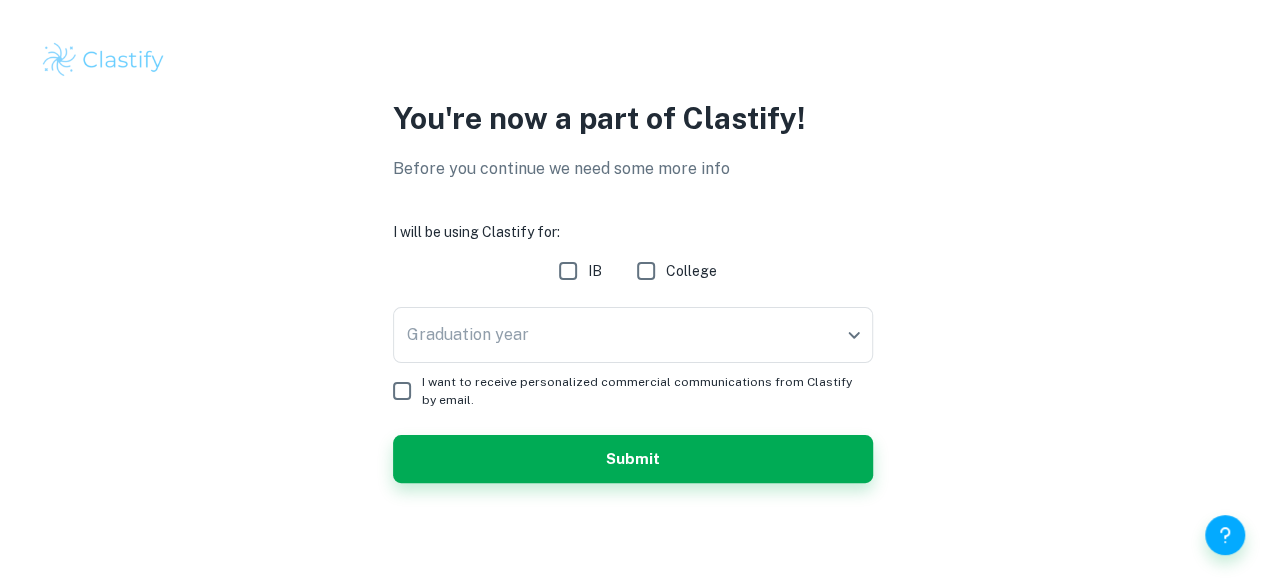 click on "IB" at bounding box center [568, 271] 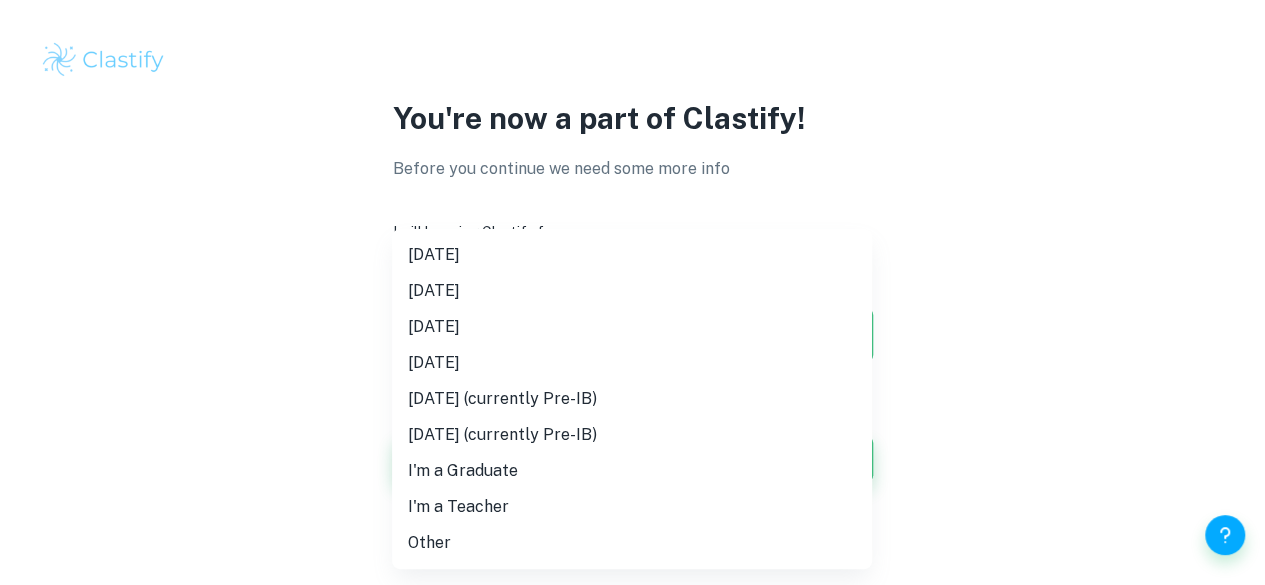 click on "We value your privacy We use cookies to enhance your browsing experience, serve personalised ads or content, and analyse our traffic. By clicking "Accept All", you consent to our use of cookies.   Cookie Policy Customise   Reject All   Accept All   Customise Consent Preferences   We use cookies to help you navigate efficiently and perform certain functions. You will find detailed information about all cookies under each consent category below. The cookies that are categorised as "Necessary" are stored on your browser as they are essential for enabling the basic functionalities of the site. ...  Show more For more information on how Google's third-party cookies operate and handle your data, see:   Google Privacy Policy Necessary Always Active Necessary cookies are required to enable the basic features of this site, such as providing secure log-in or adjusting your consent preferences. These cookies do not store any personally identifiable data. Functional Analytics Performance Advertisement Uncategorised" at bounding box center (632, 292) 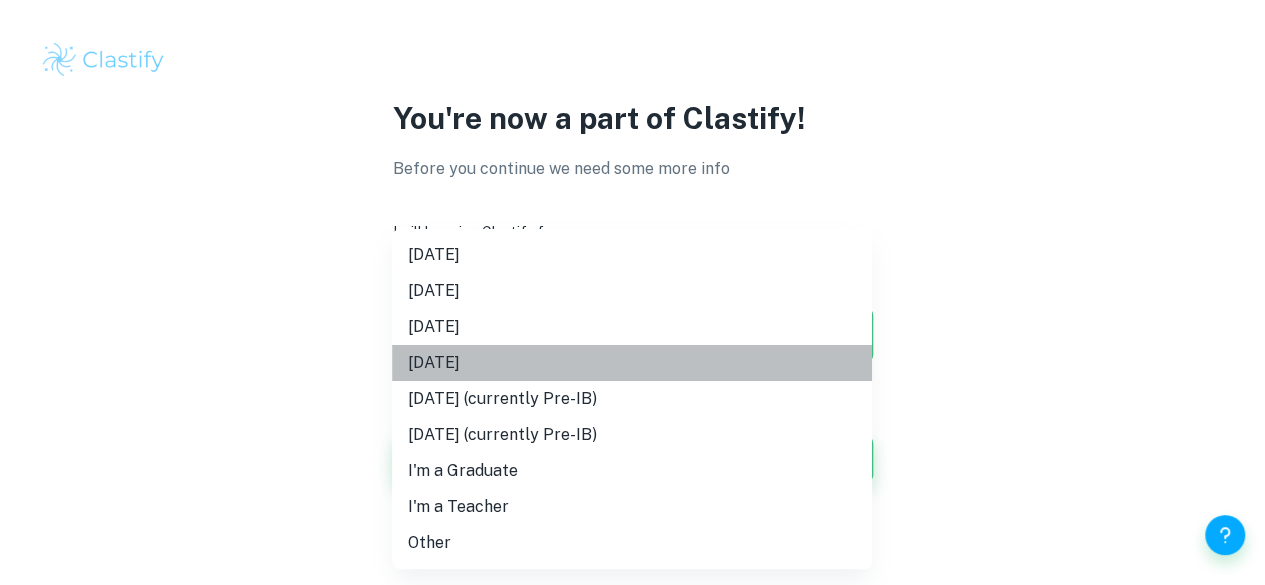 click on "November 2026" at bounding box center (632, 363) 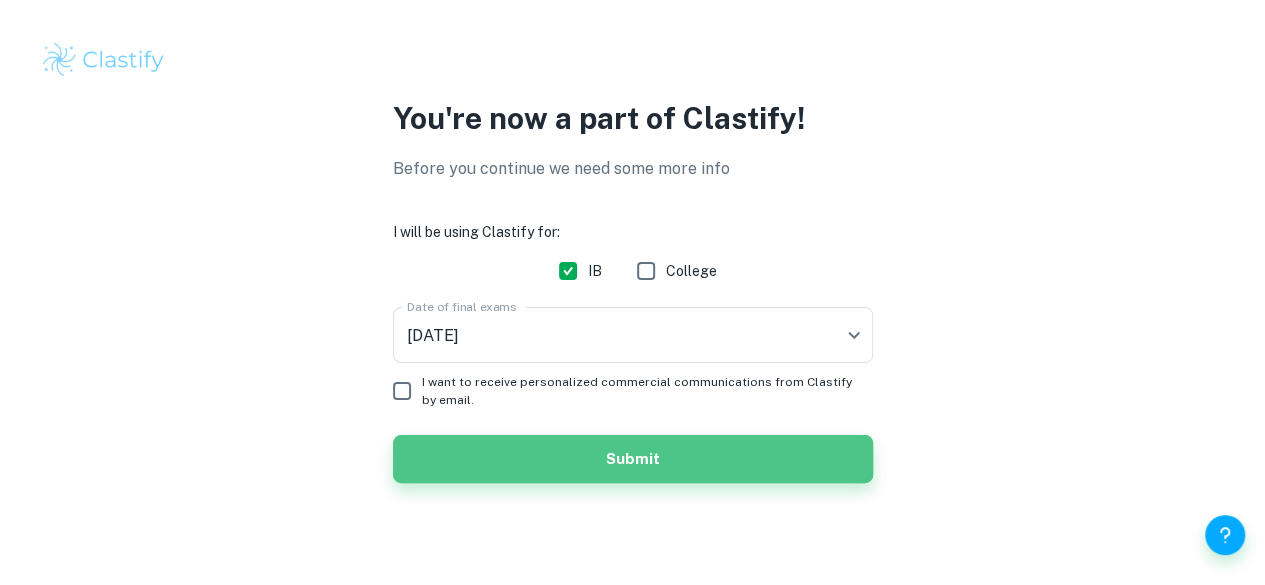 click on "Submit" at bounding box center (633, 459) 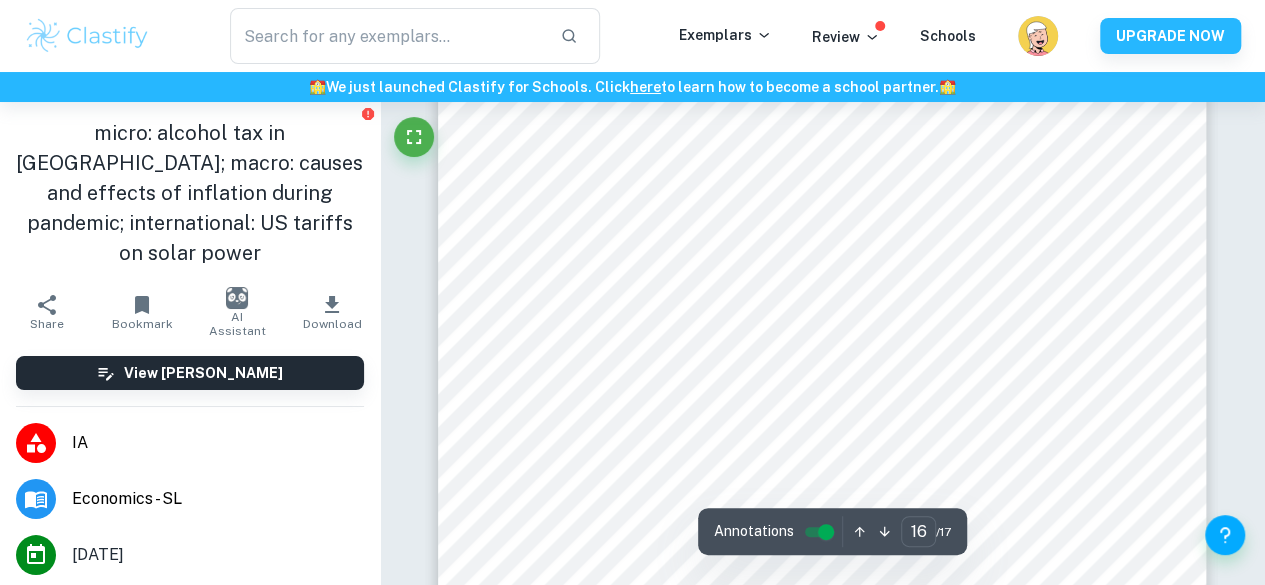 scroll, scrollTop: 15936, scrollLeft: 0, axis: vertical 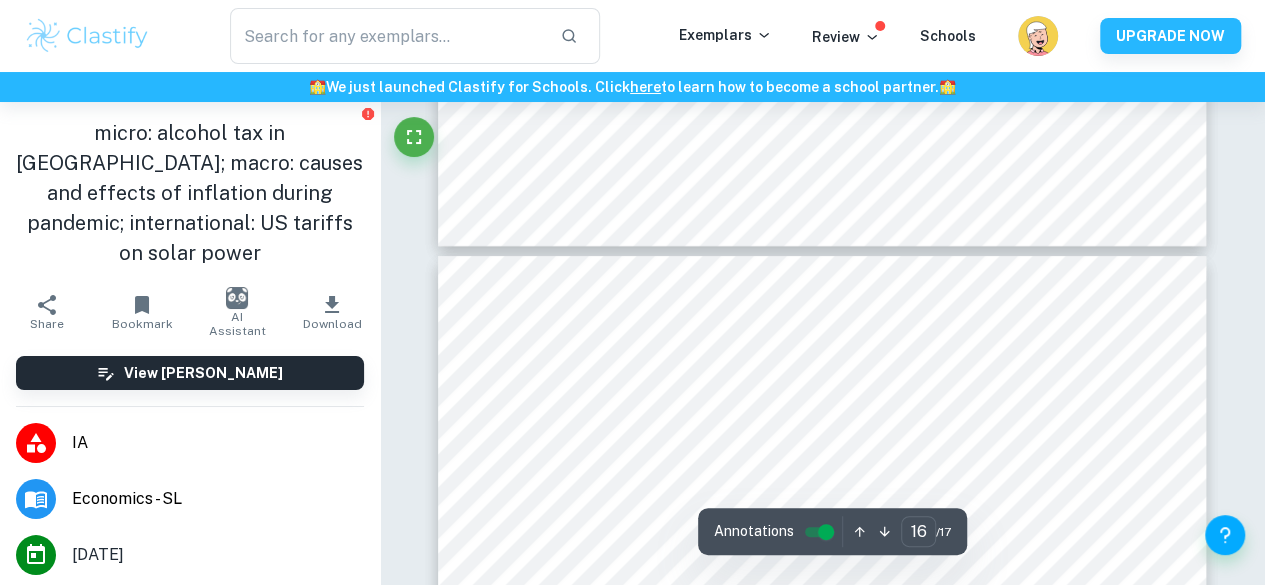 type on "15" 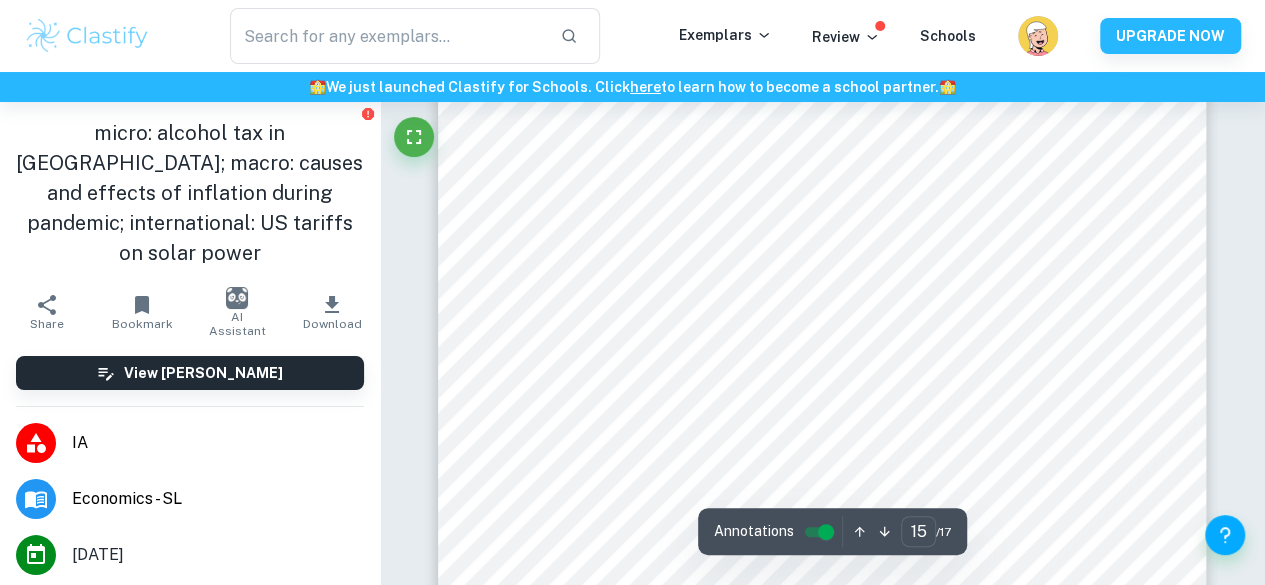 scroll, scrollTop: 14926, scrollLeft: 0, axis: vertical 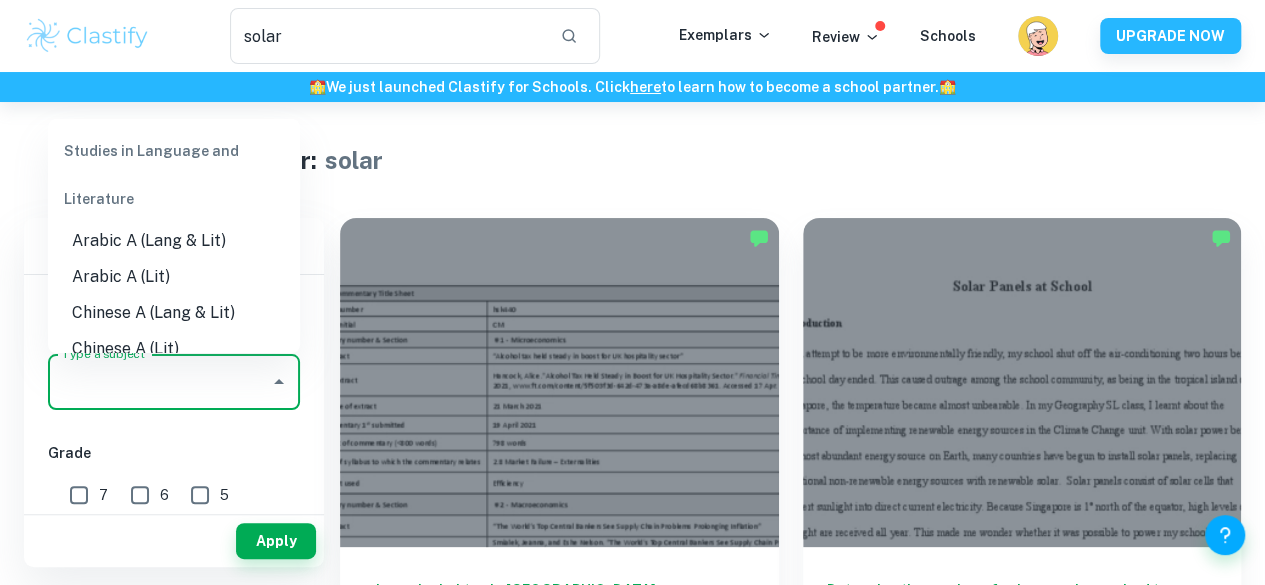 click on "Type a subject" at bounding box center (159, 382) 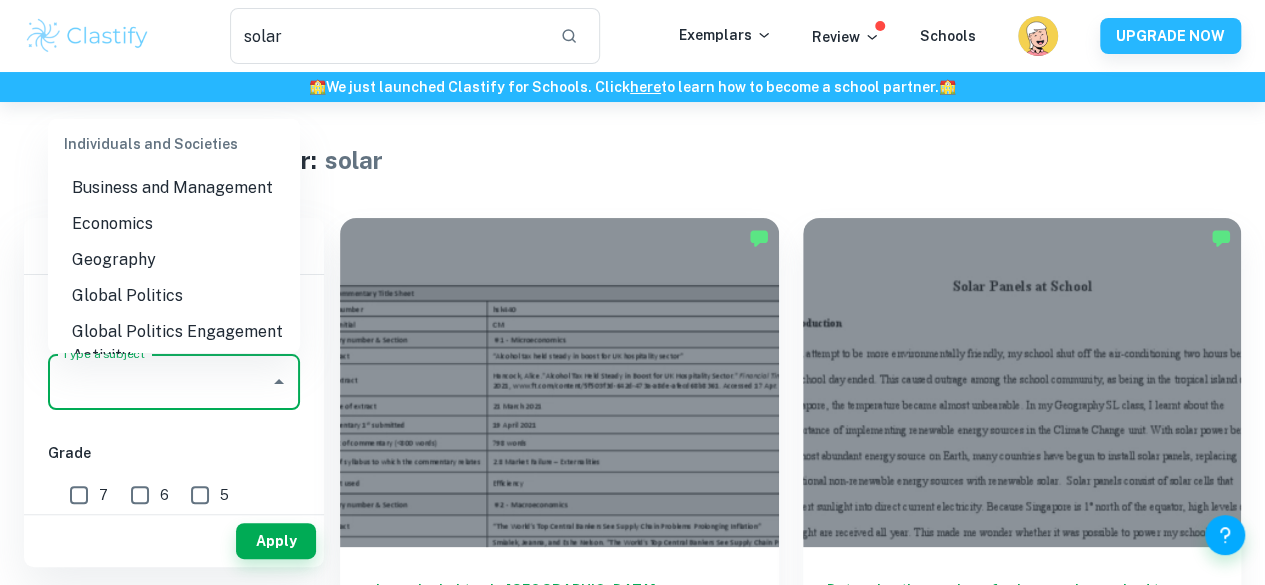 scroll, scrollTop: 1979, scrollLeft: 0, axis: vertical 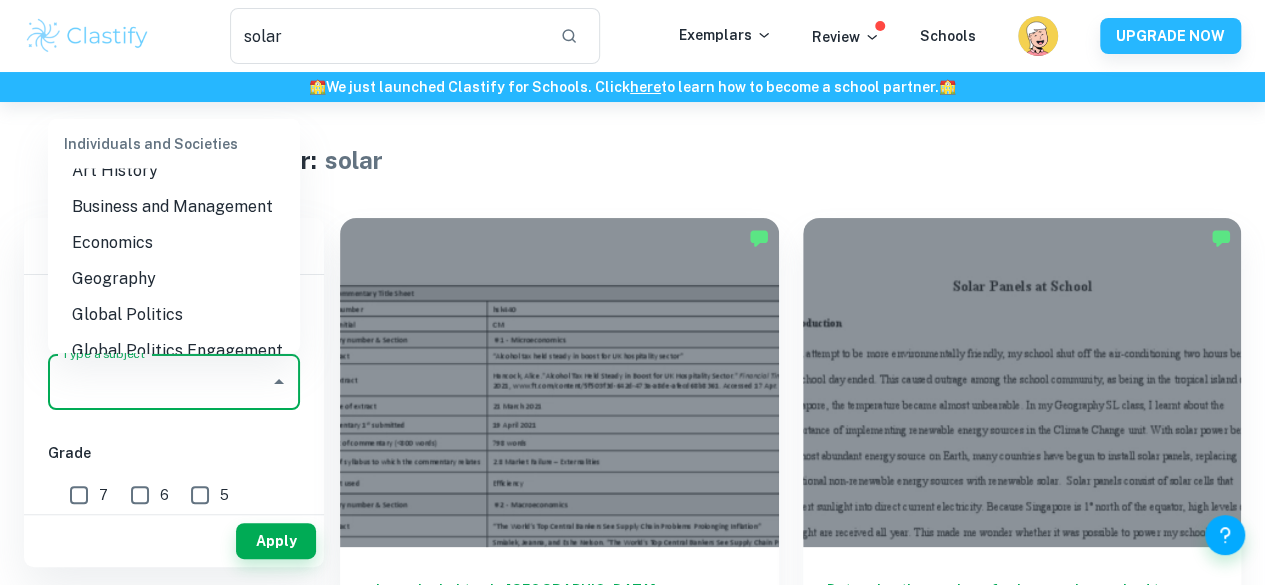 click on "Economics" at bounding box center [174, 242] 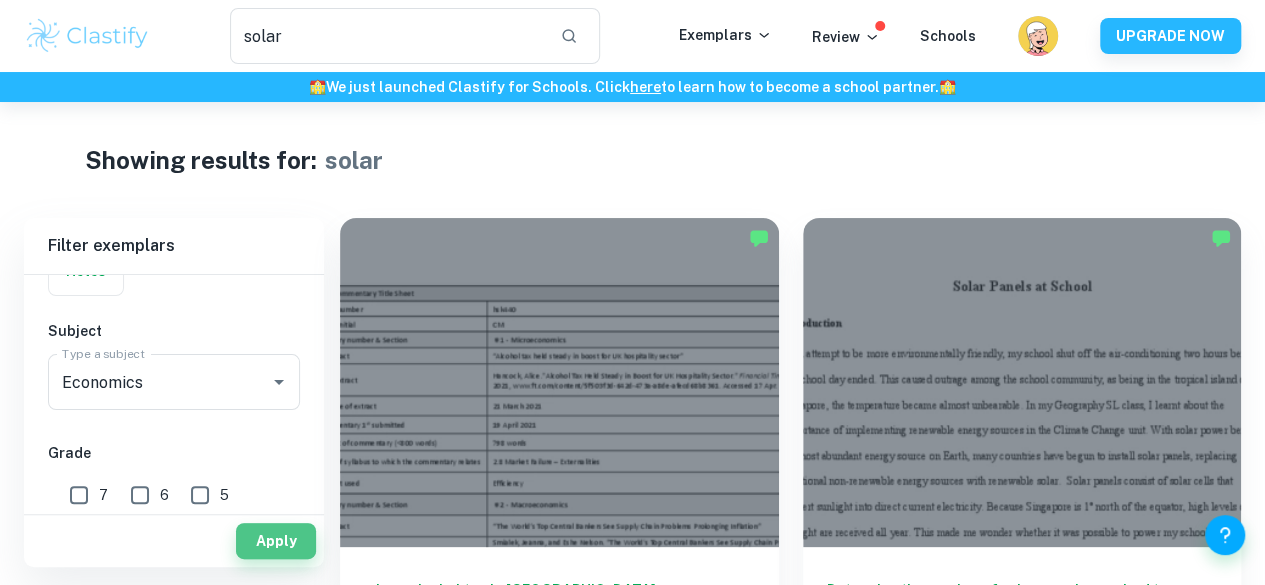 click on "Apply" at bounding box center (276, 541) 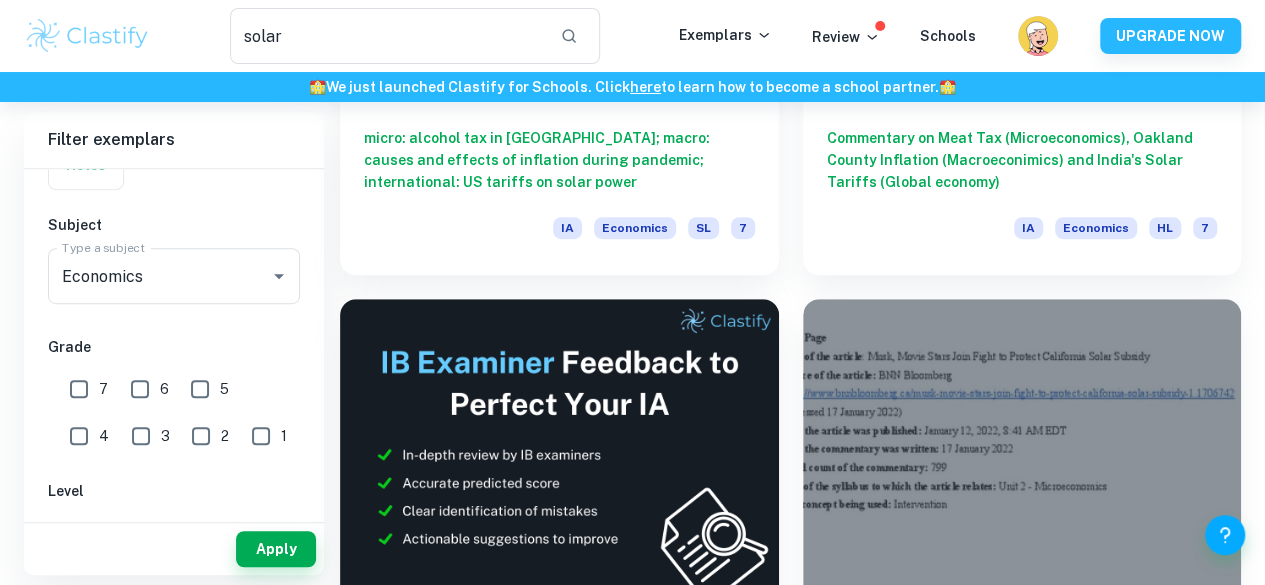 scroll, scrollTop: 454, scrollLeft: 0, axis: vertical 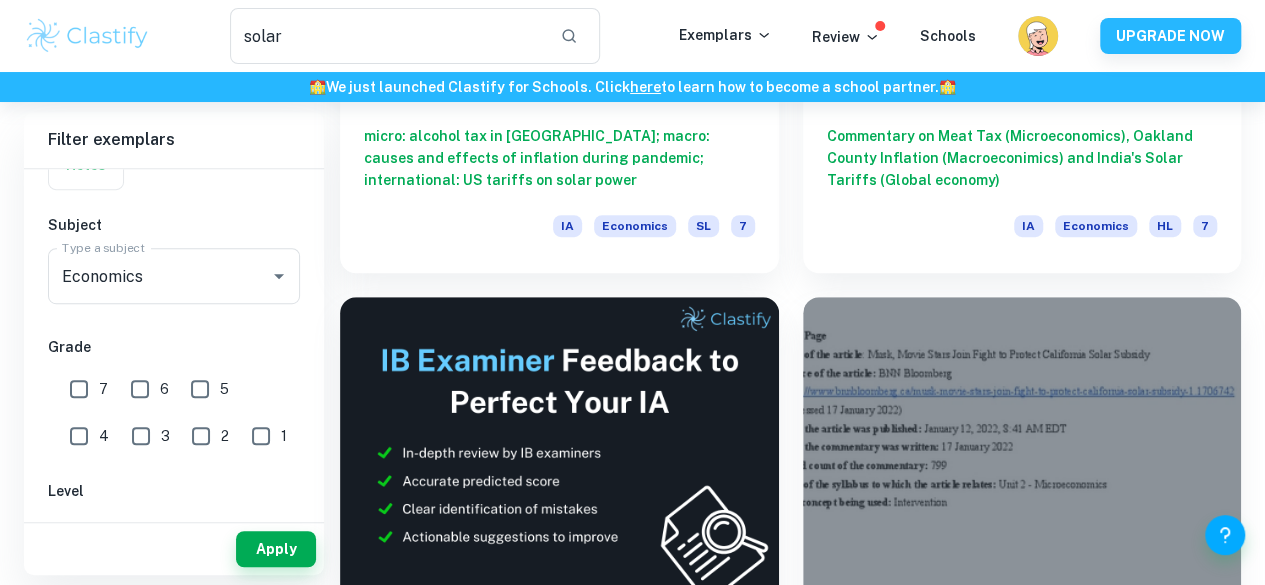 click on "Effects of Solar Panel Subsidies and Potential Rollback on Electricity Prices in California (Microeconomics)" at bounding box center [1022, 691] 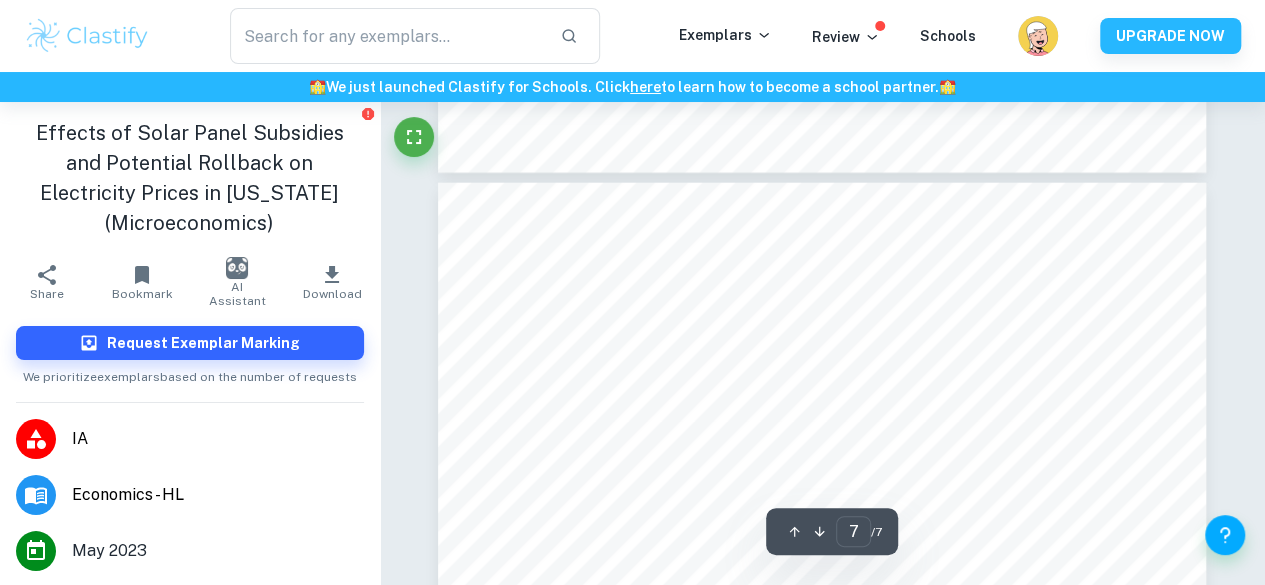 scroll, scrollTop: 6818, scrollLeft: 0, axis: vertical 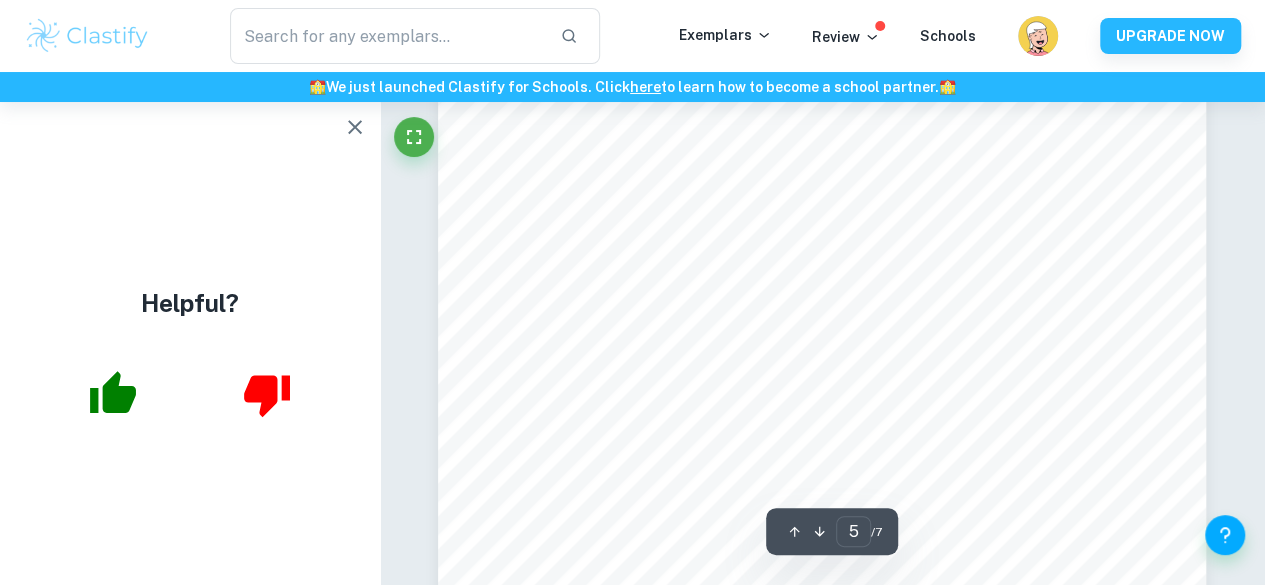 type on "4" 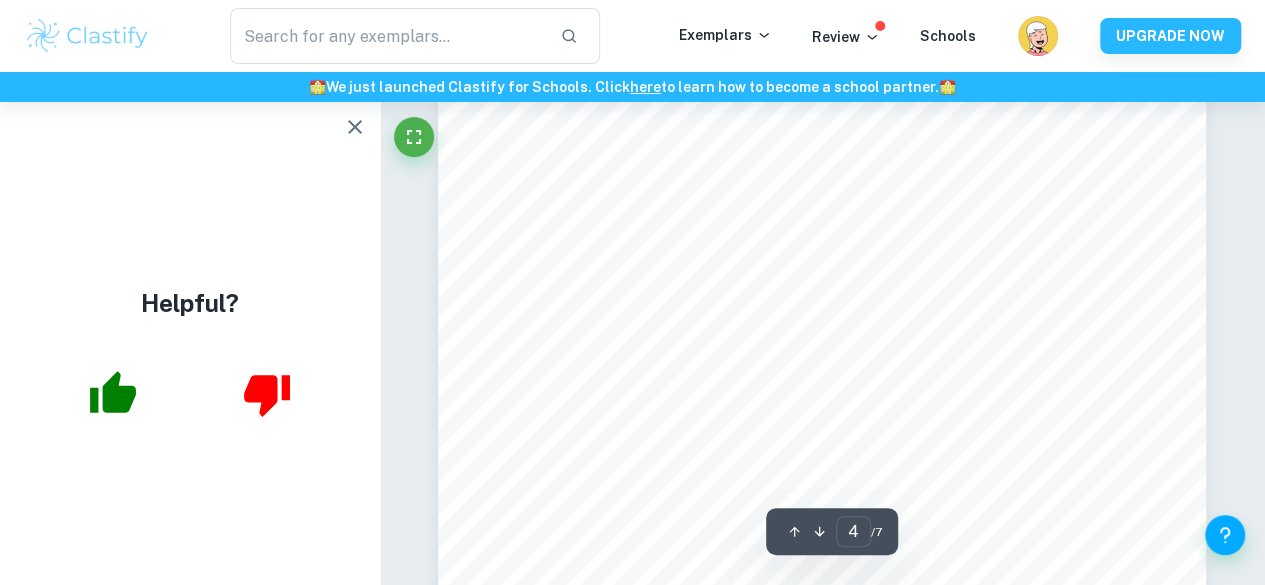 scroll, scrollTop: 3716, scrollLeft: 0, axis: vertical 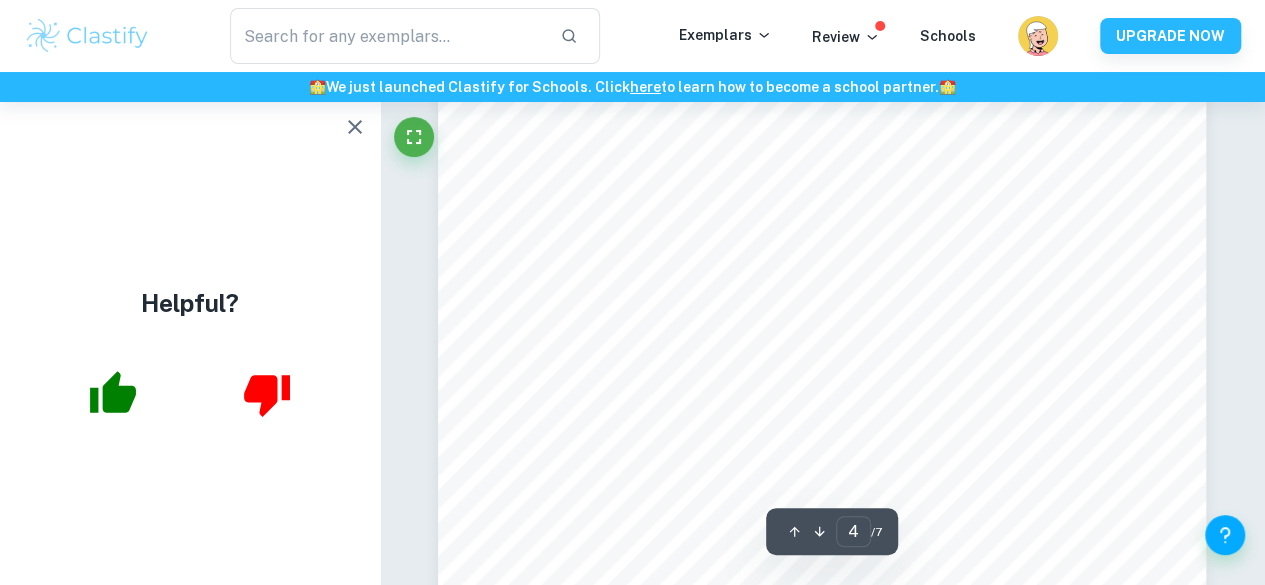 click on "Exemplars" at bounding box center [725, 35] 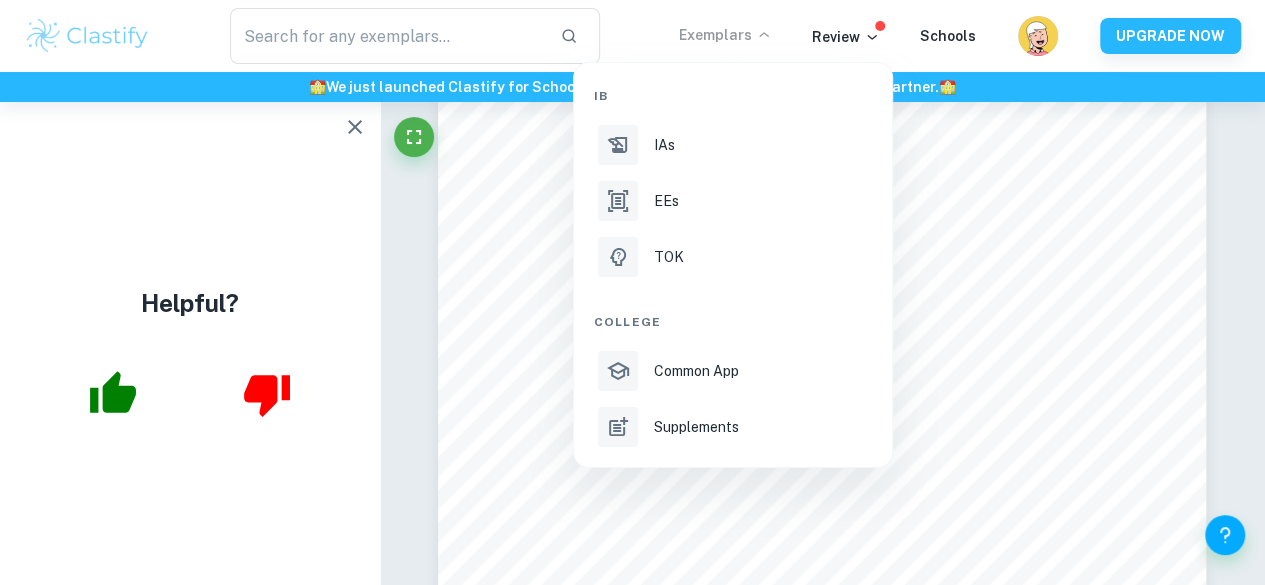 click on "IAs" at bounding box center [733, 145] 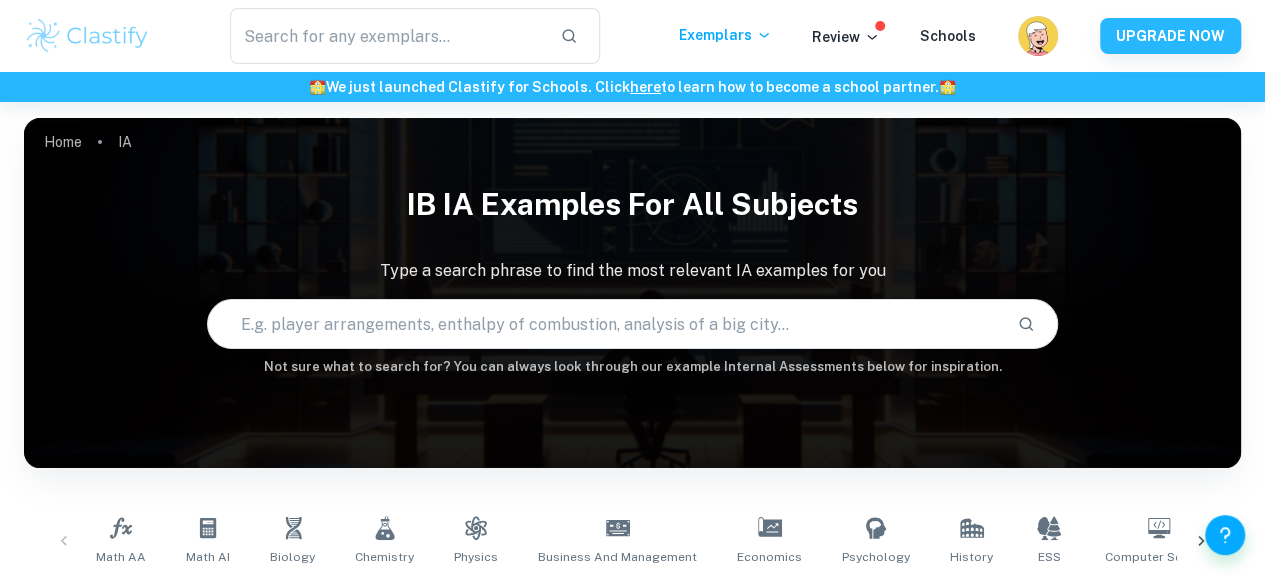 scroll, scrollTop: 285, scrollLeft: 0, axis: vertical 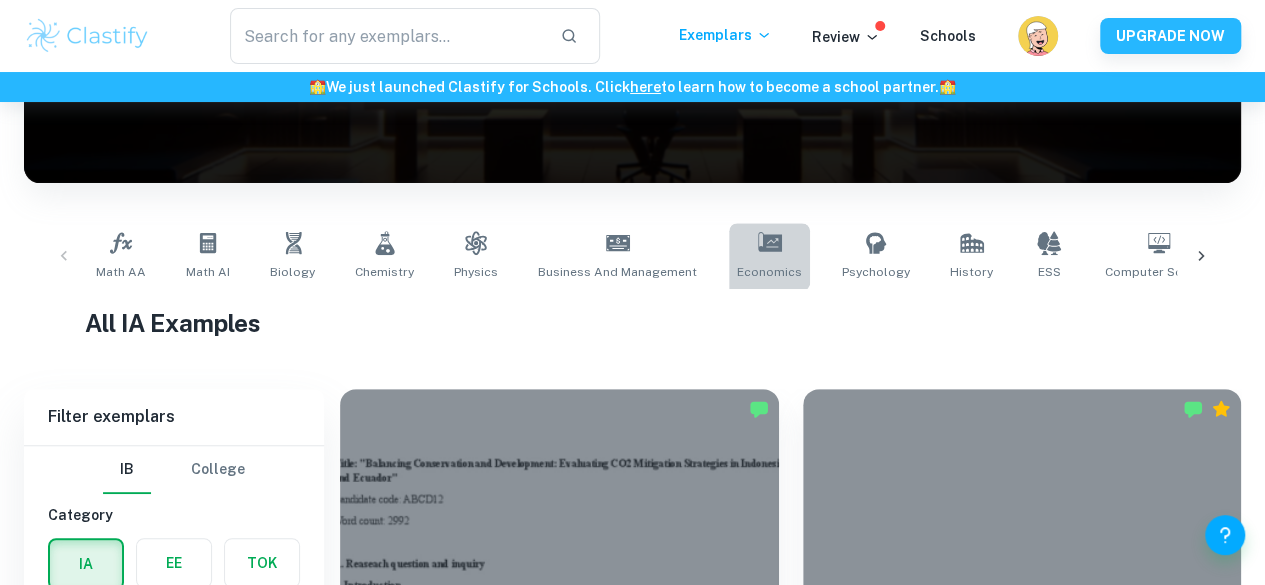 click on "Economics" at bounding box center (769, 256) 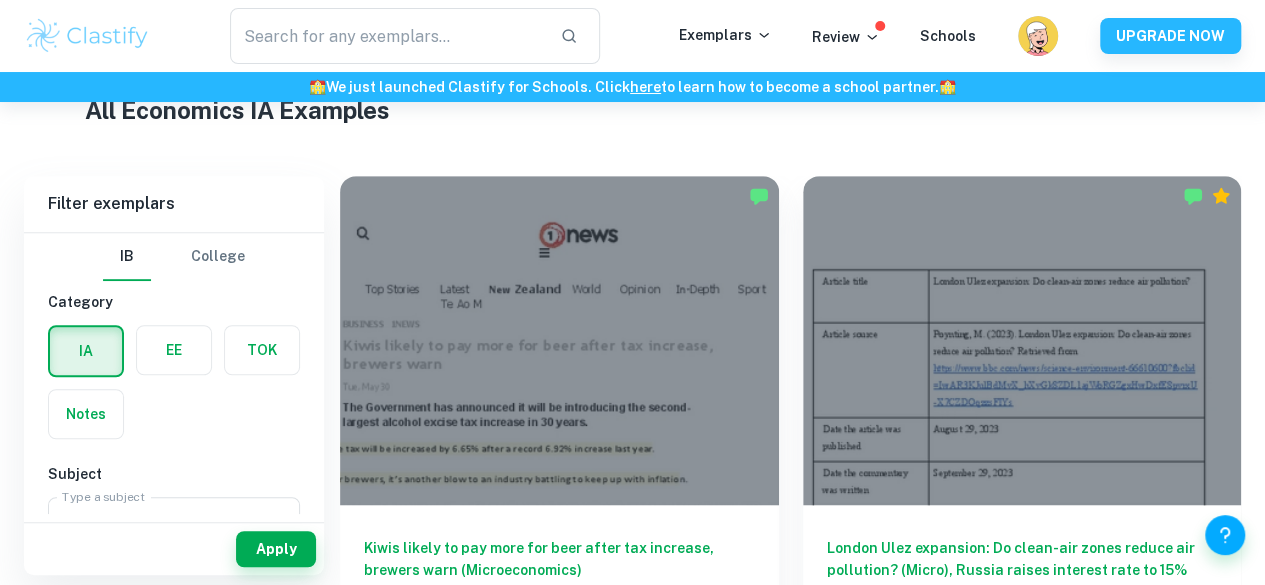 scroll, scrollTop: 501, scrollLeft: 0, axis: vertical 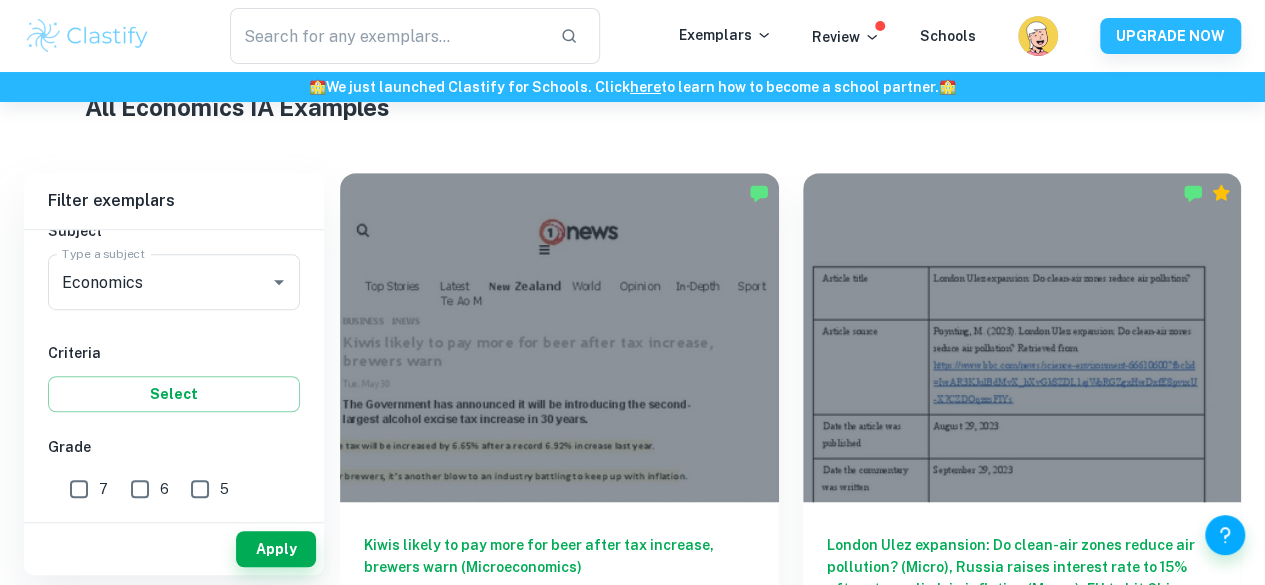click on "Kiwis likely to pay more for beer after tax increase, brewers warn (Microeconomics)" at bounding box center [559, 567] 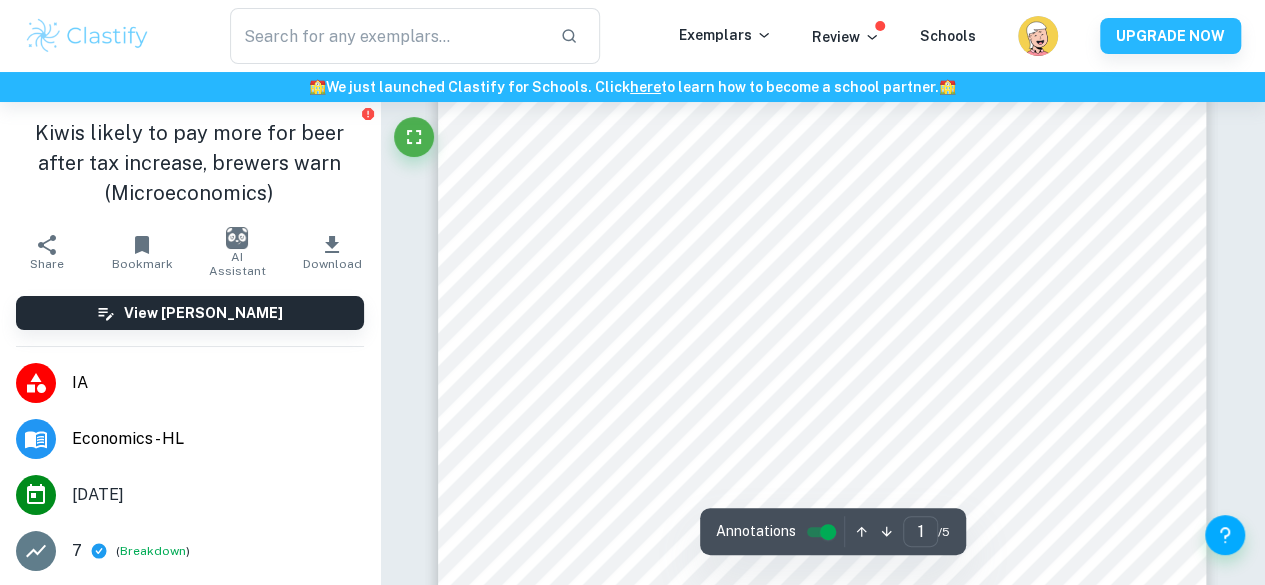 scroll, scrollTop: 351, scrollLeft: 0, axis: vertical 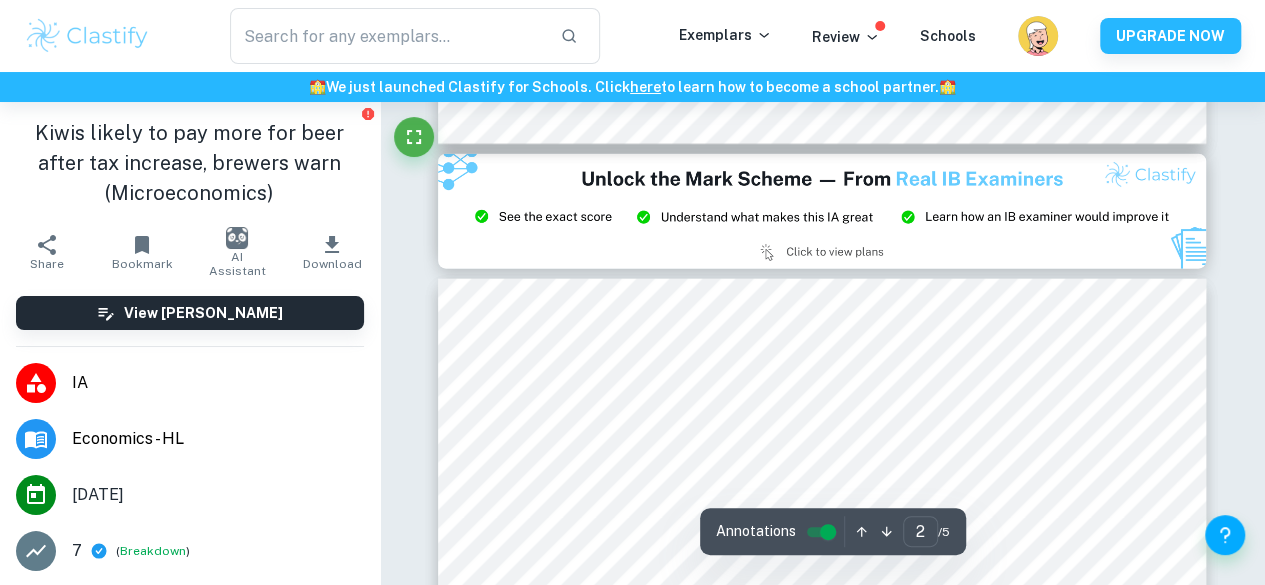 type on "3" 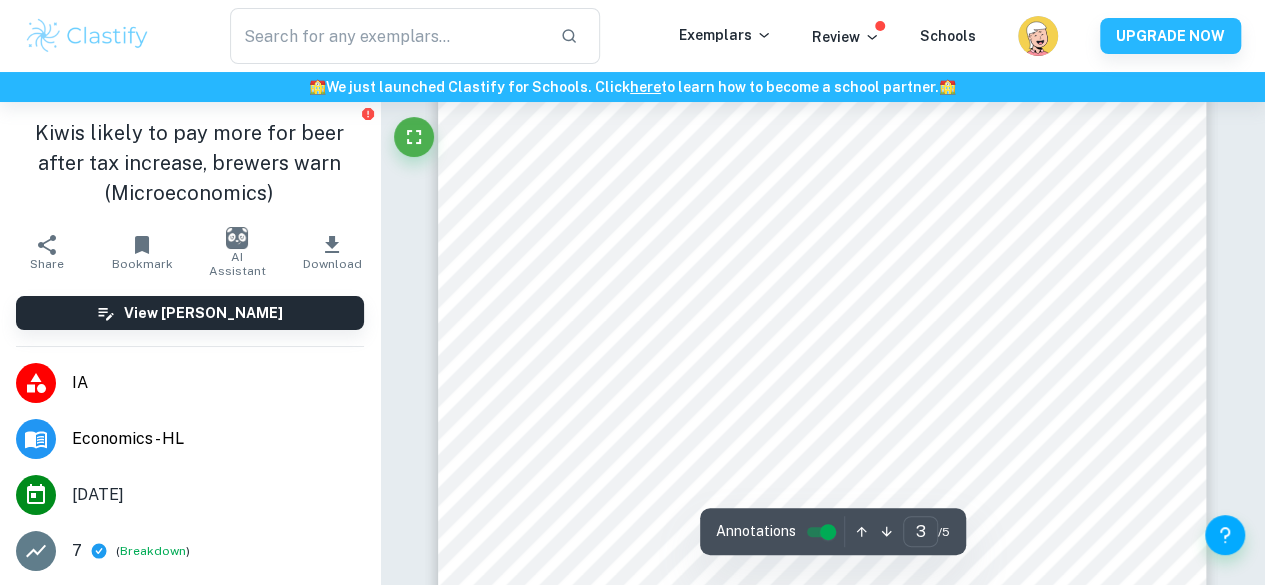 scroll, scrollTop: 2728, scrollLeft: 0, axis: vertical 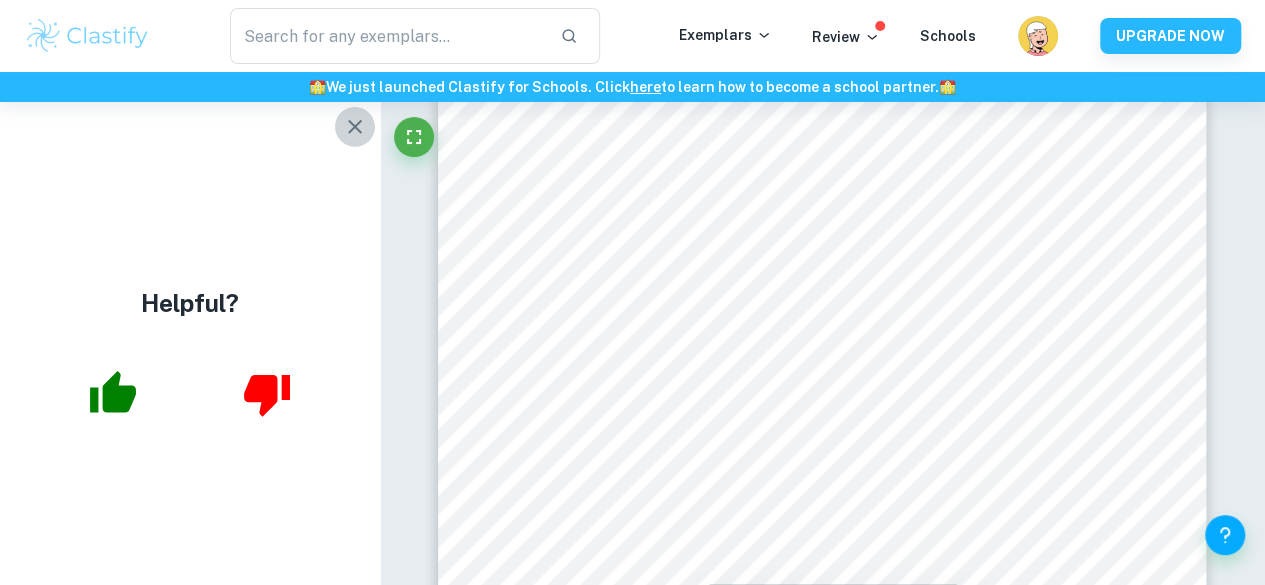 click 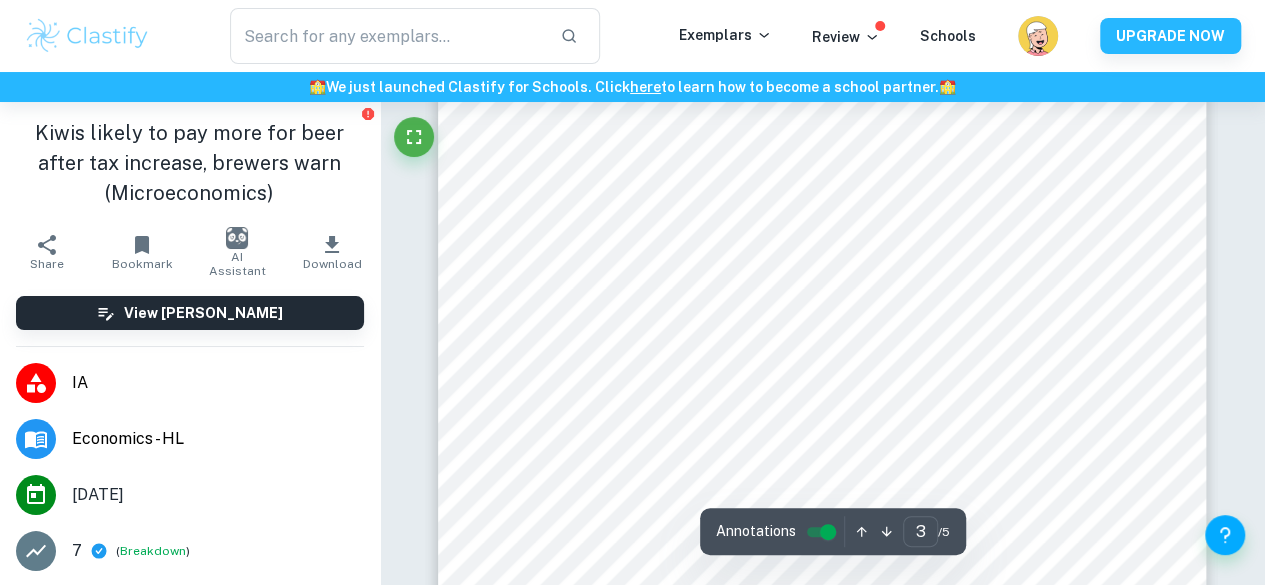 scroll, scrollTop: 2770, scrollLeft: 0, axis: vertical 